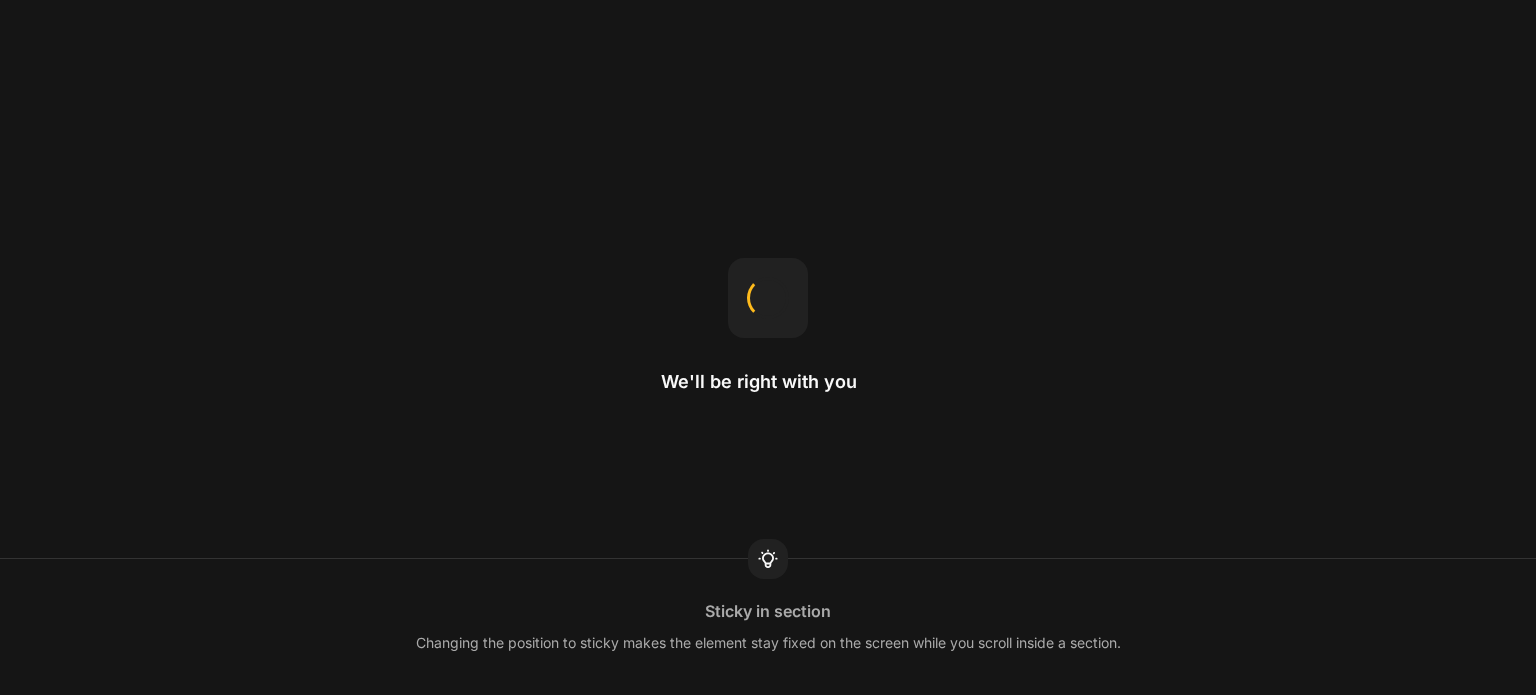scroll, scrollTop: 0, scrollLeft: 0, axis: both 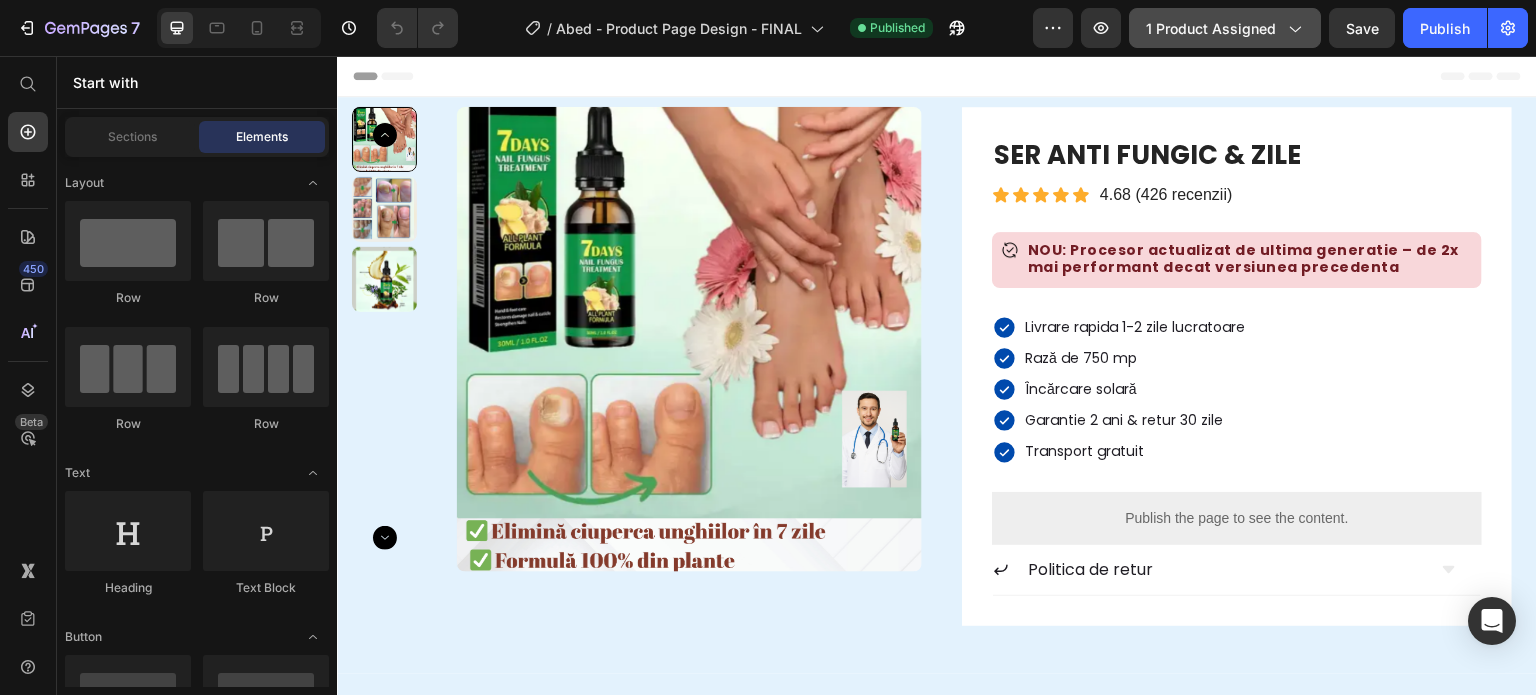 click on "1 product assigned" 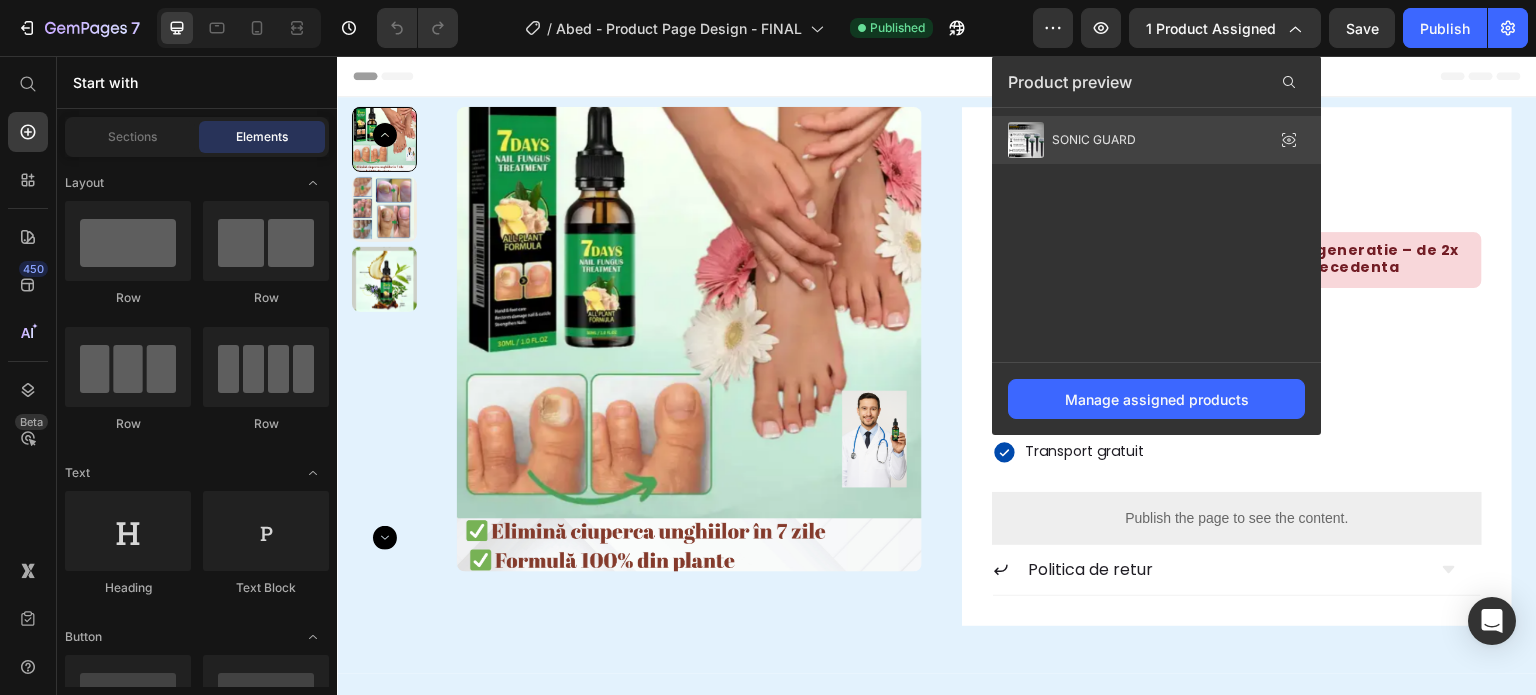 click on "SONIC GUARD" at bounding box center [1094, 140] 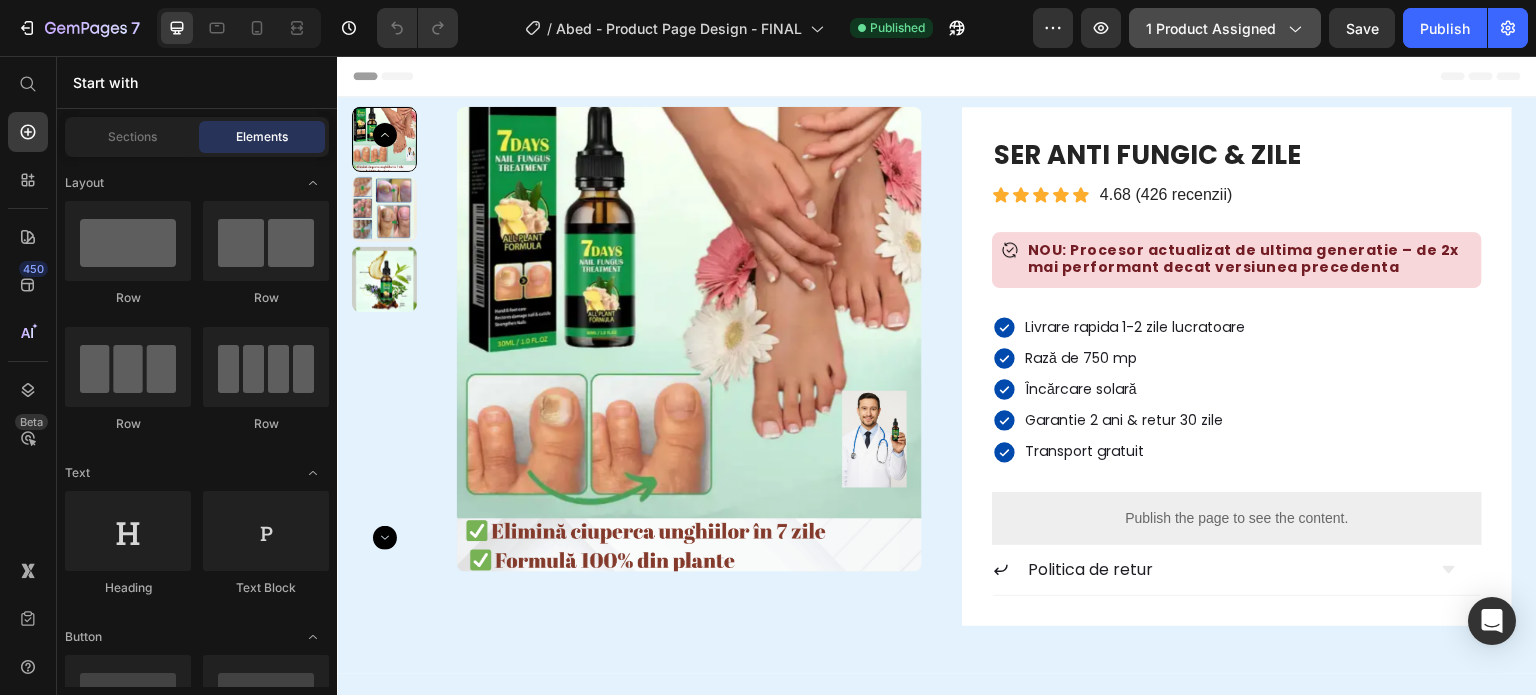 click on "1 product assigned" at bounding box center (1225, 28) 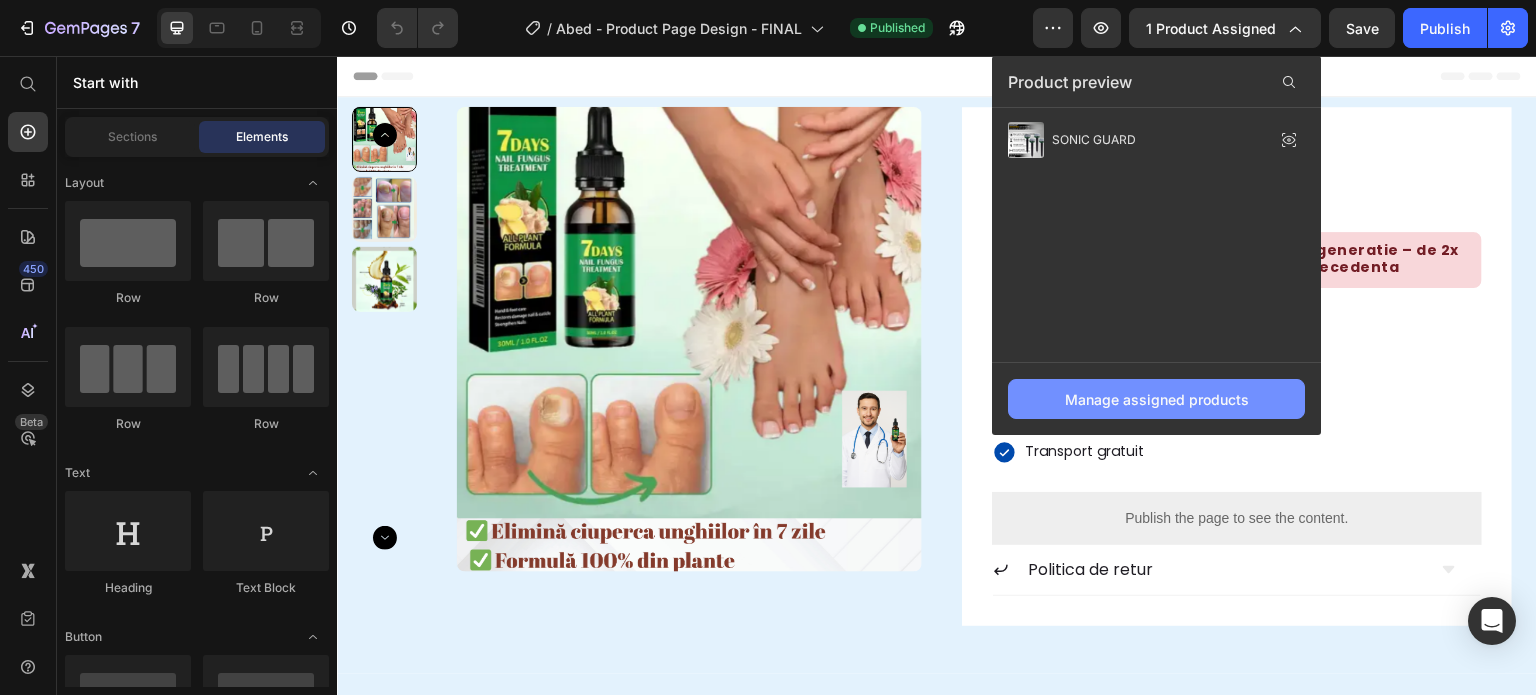 click on "Manage assigned products" at bounding box center [1157, 399] 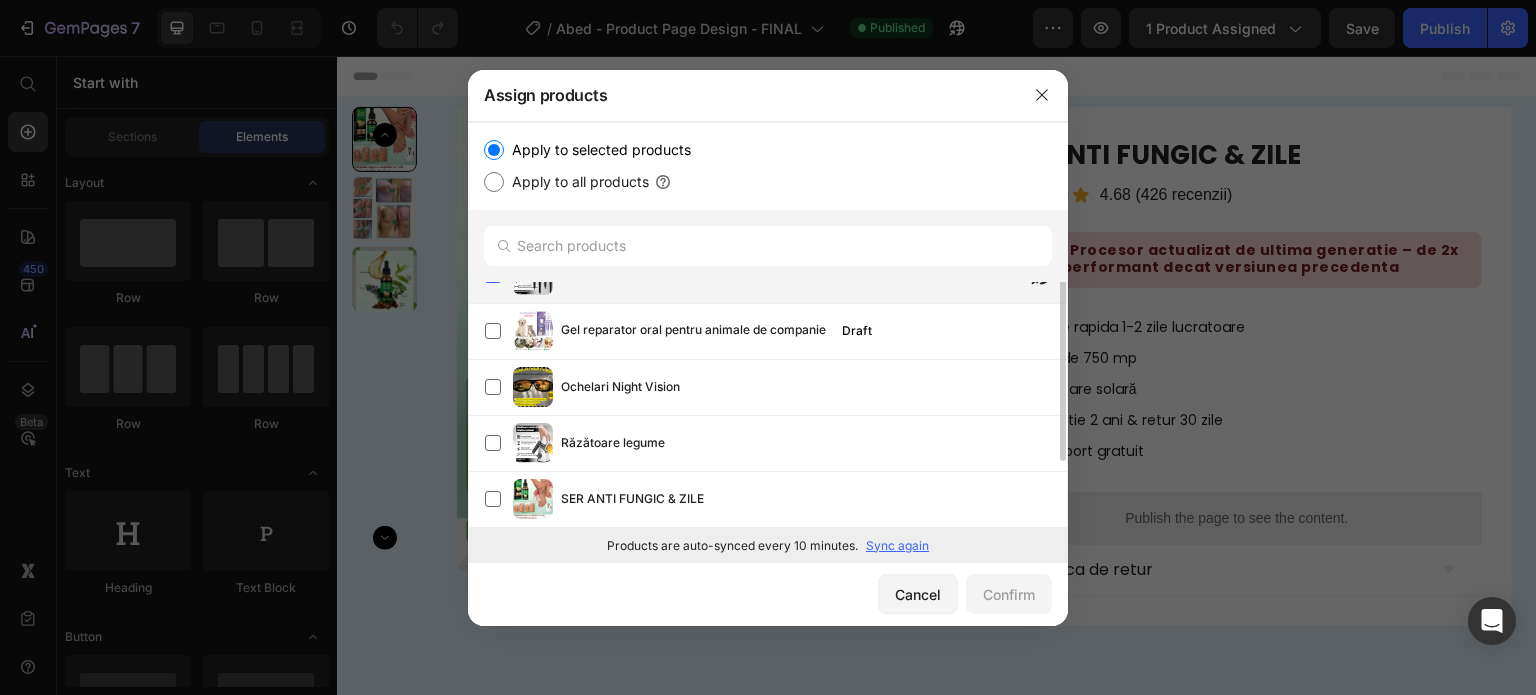 scroll, scrollTop: 0, scrollLeft: 0, axis: both 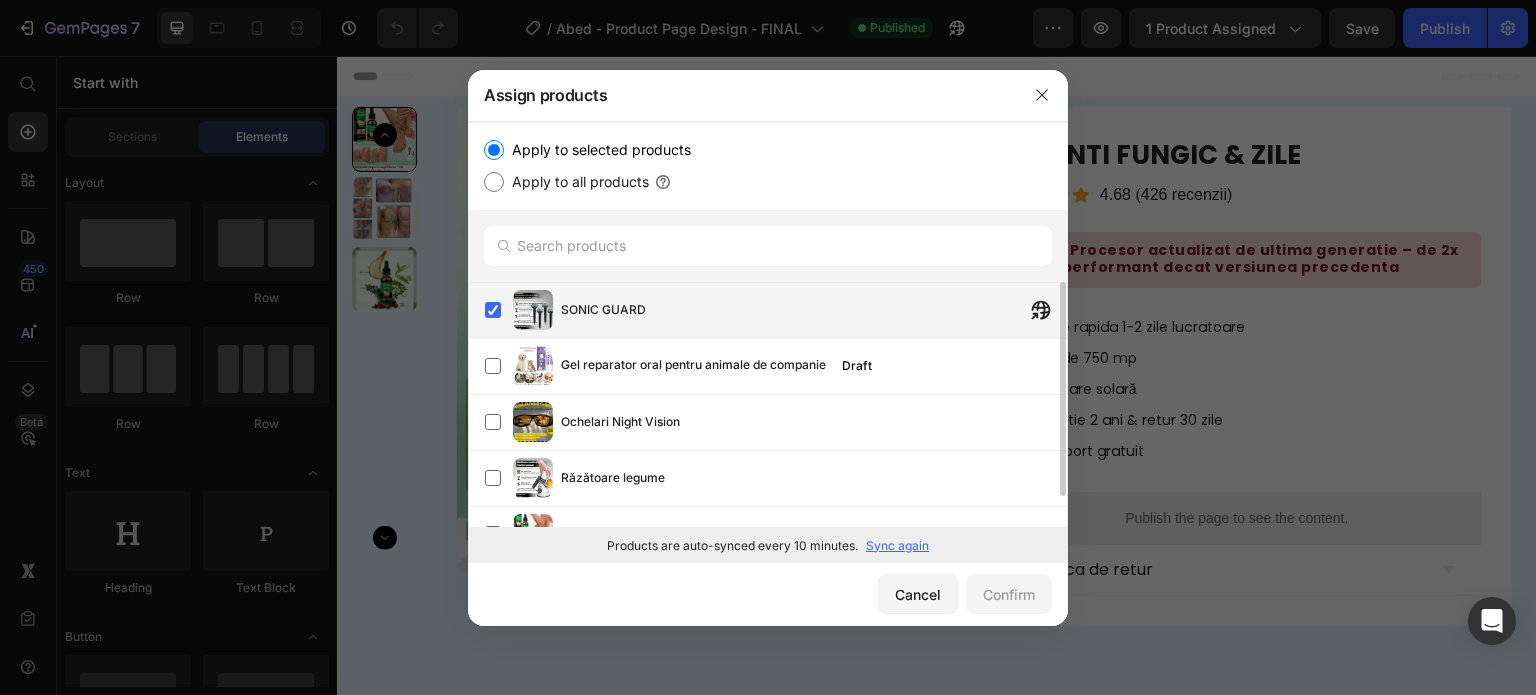 click on "SONIC GUARD" at bounding box center [814, 310] 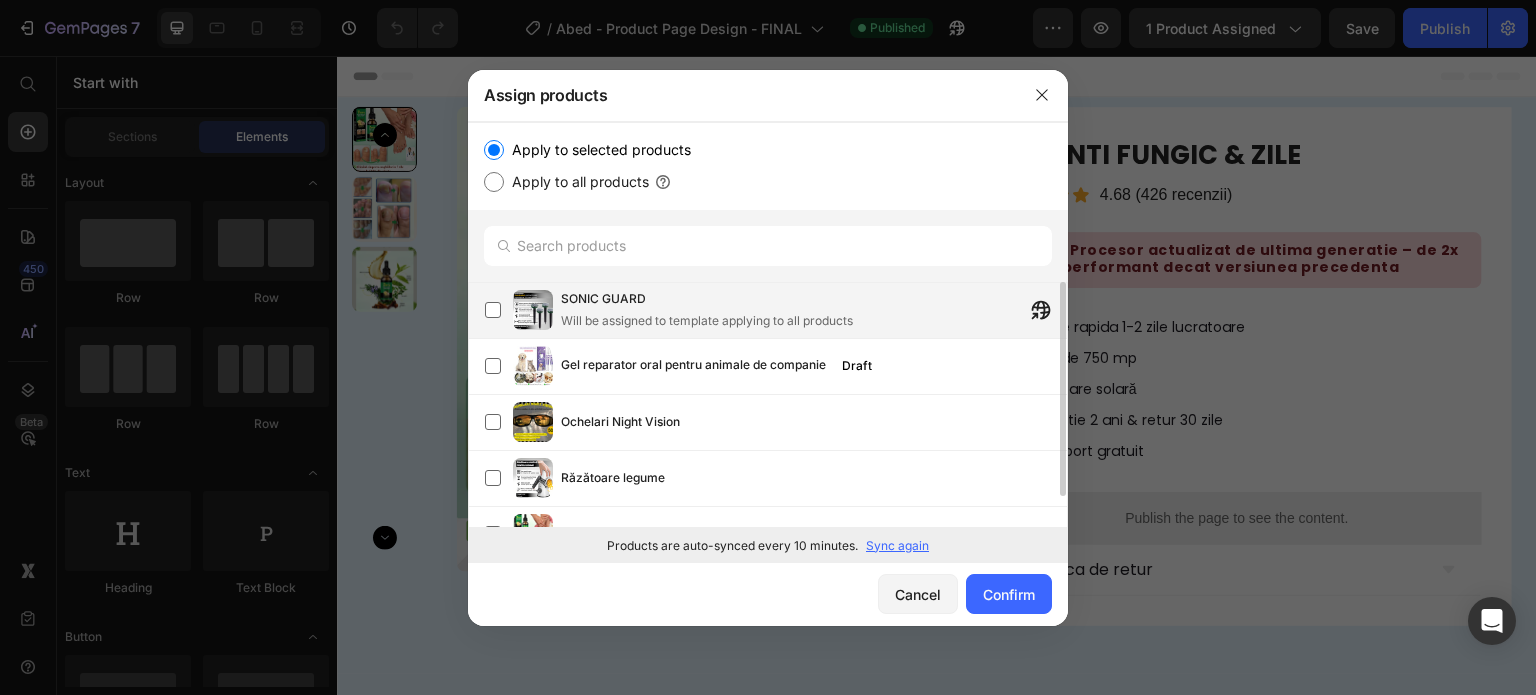 click on "SONIC GUARD" at bounding box center (603, 299) 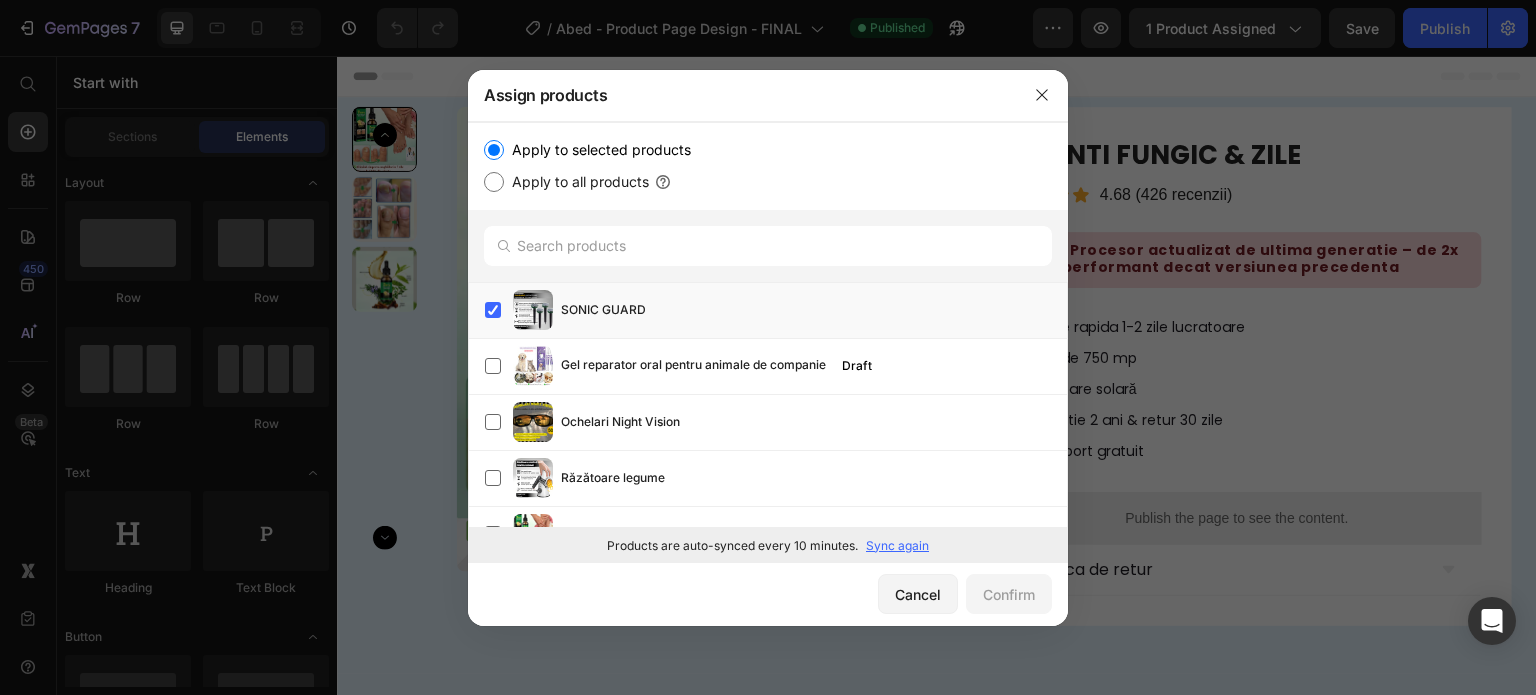 click on "Sync again" at bounding box center (897, 546) 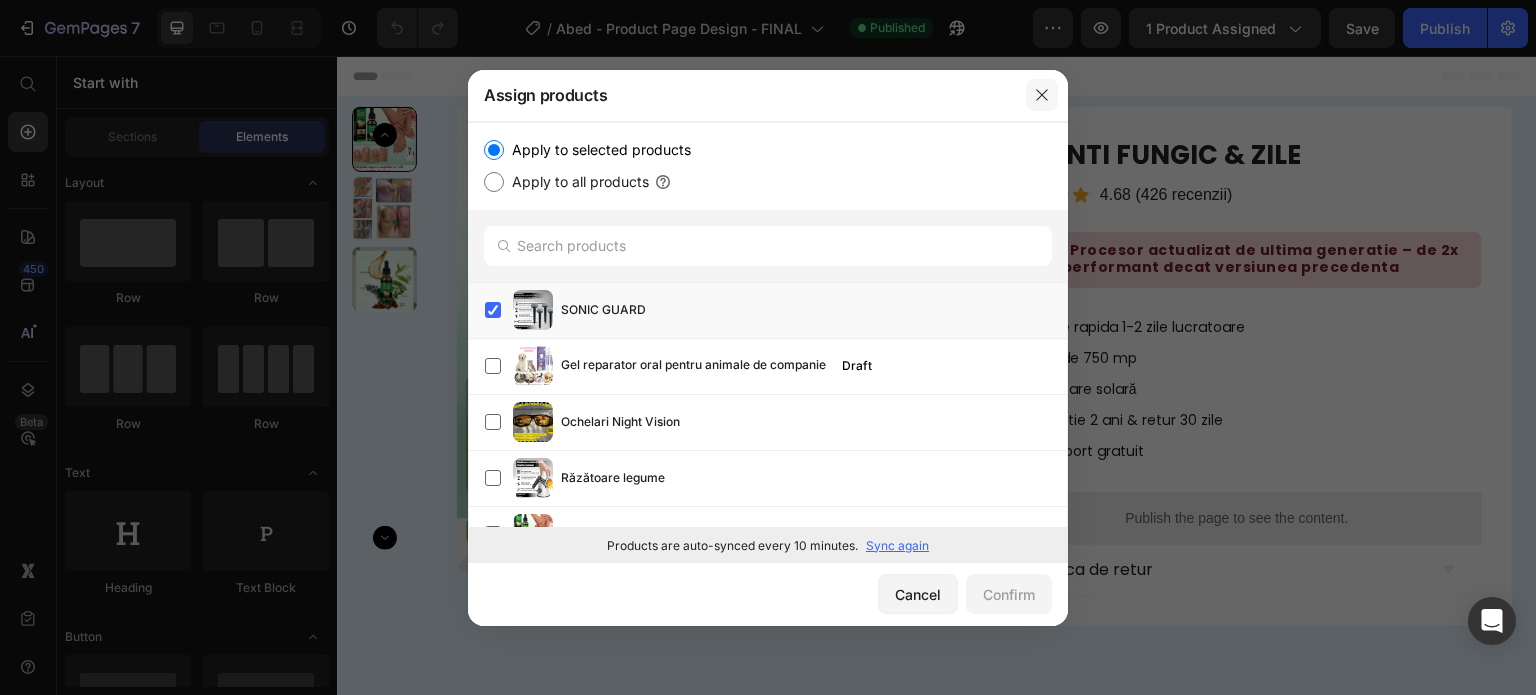 click 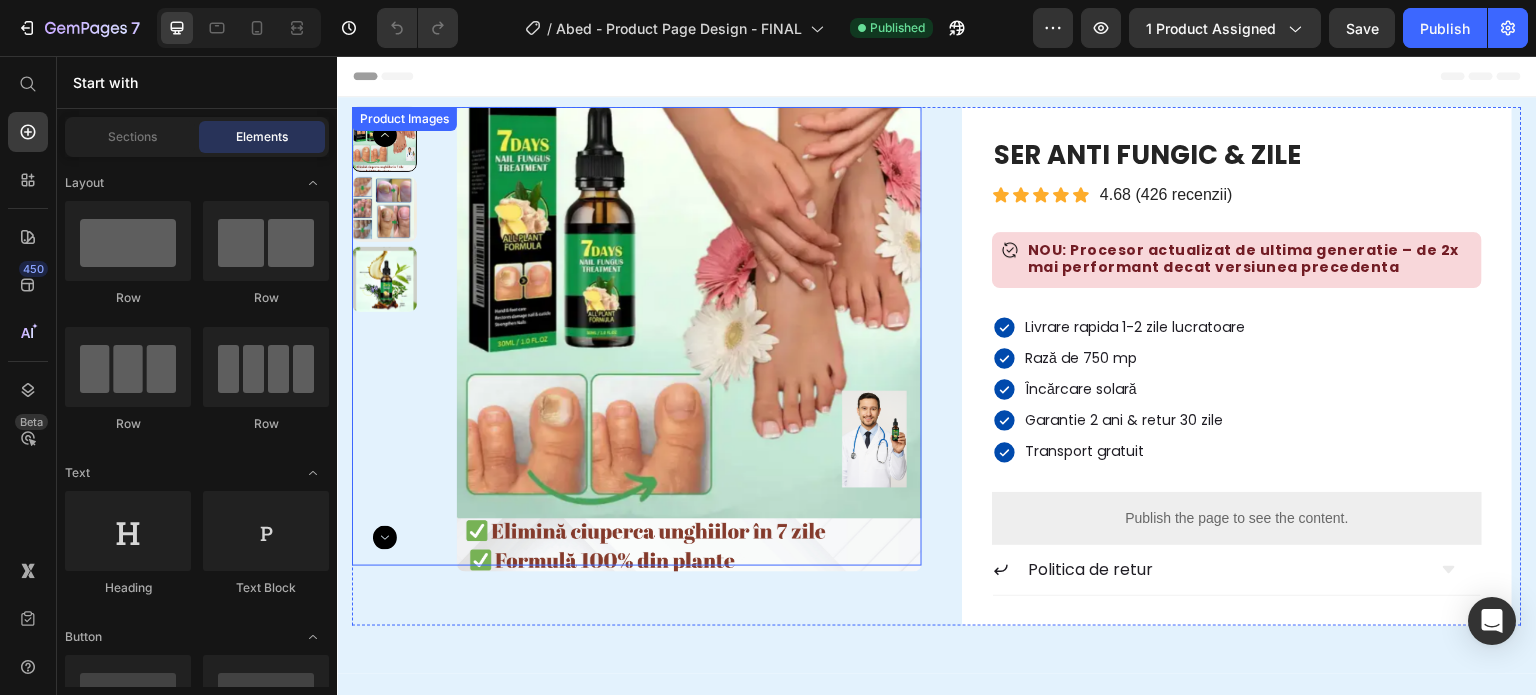 click at bounding box center [689, 339] 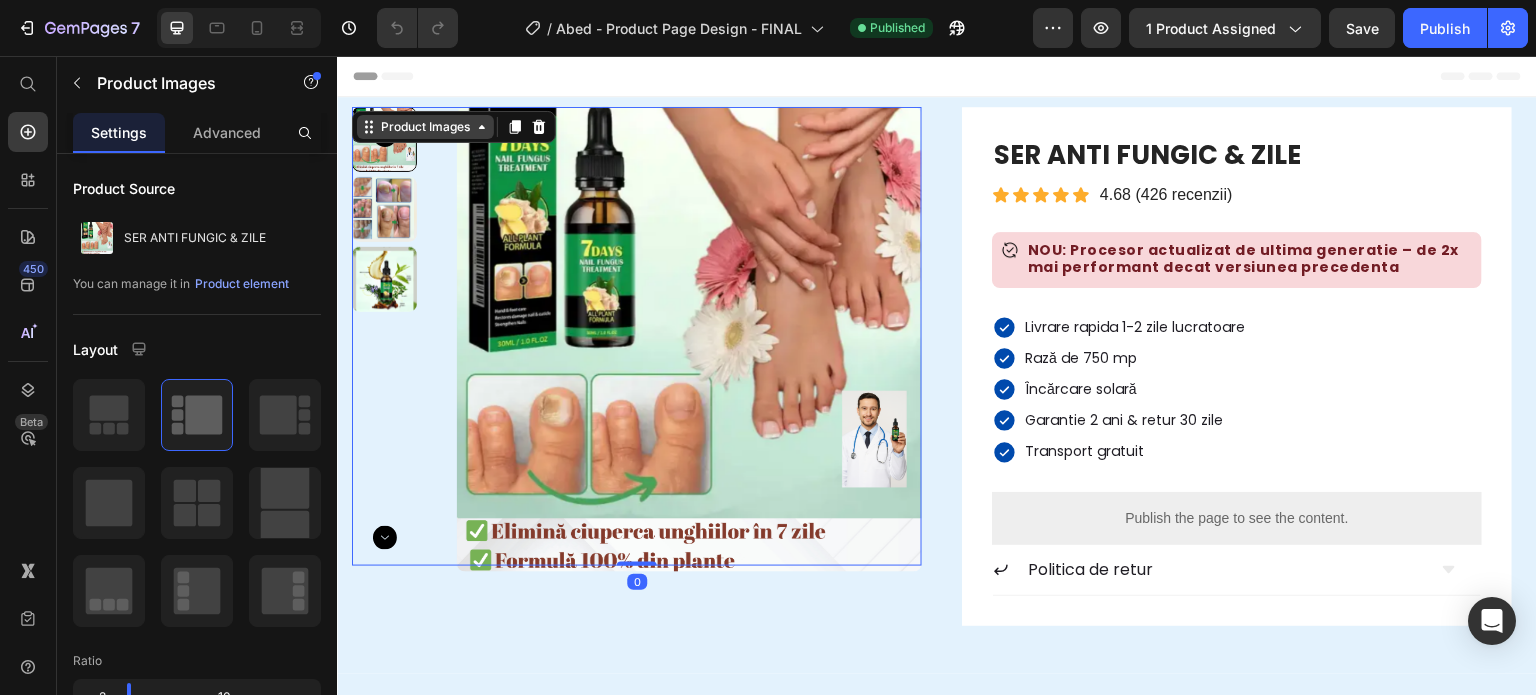 click on "Product Images" at bounding box center [425, 127] 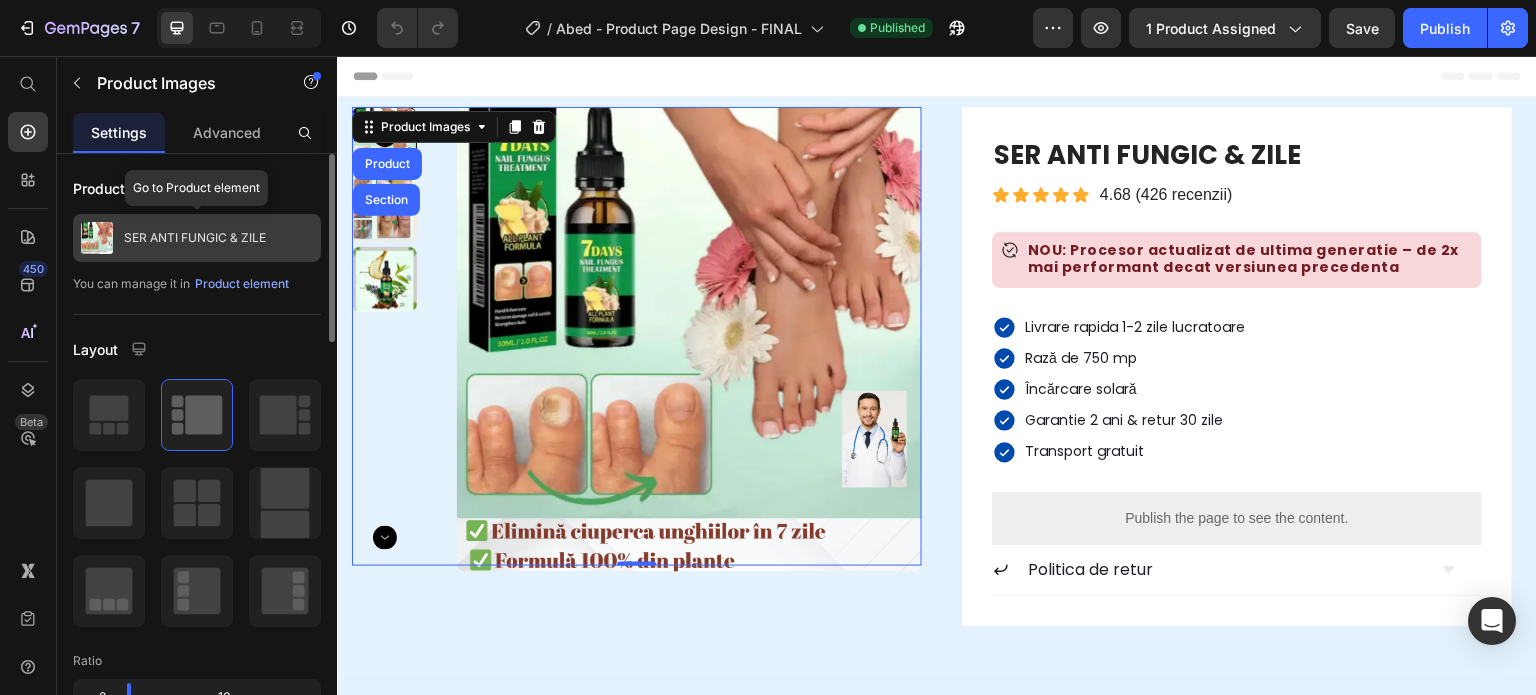 click on "SER ANTI FUNGIC & ZILE" at bounding box center (197, 238) 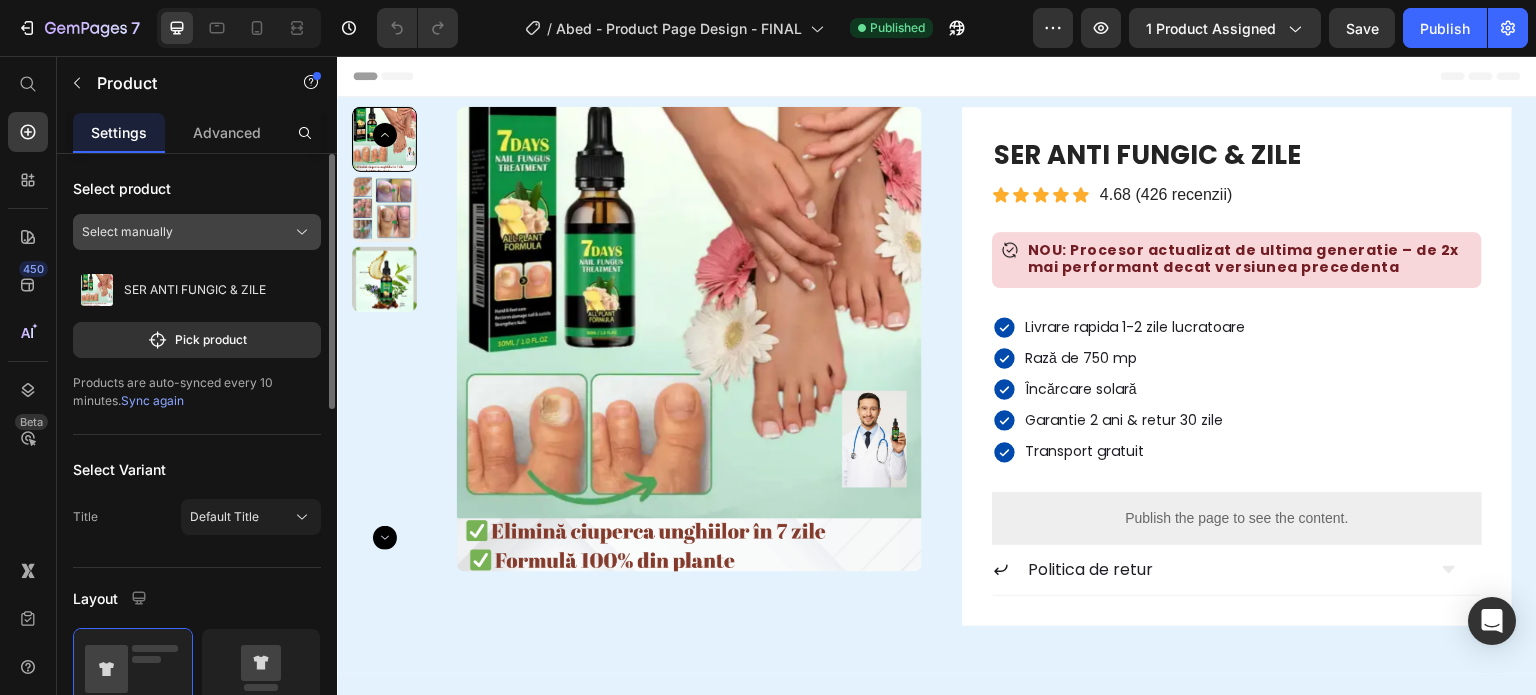 click on "Select manually" at bounding box center (197, 232) 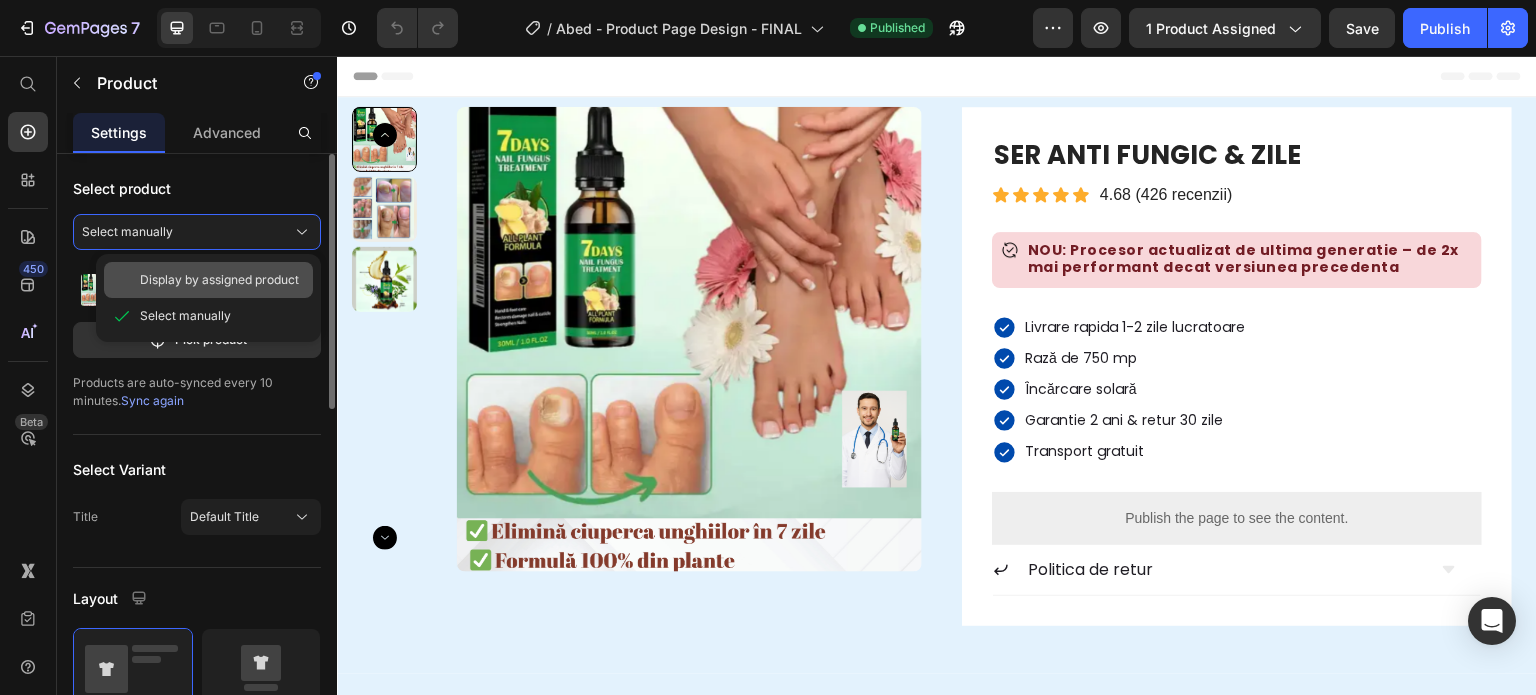 click on "Display by assigned product" at bounding box center [219, 280] 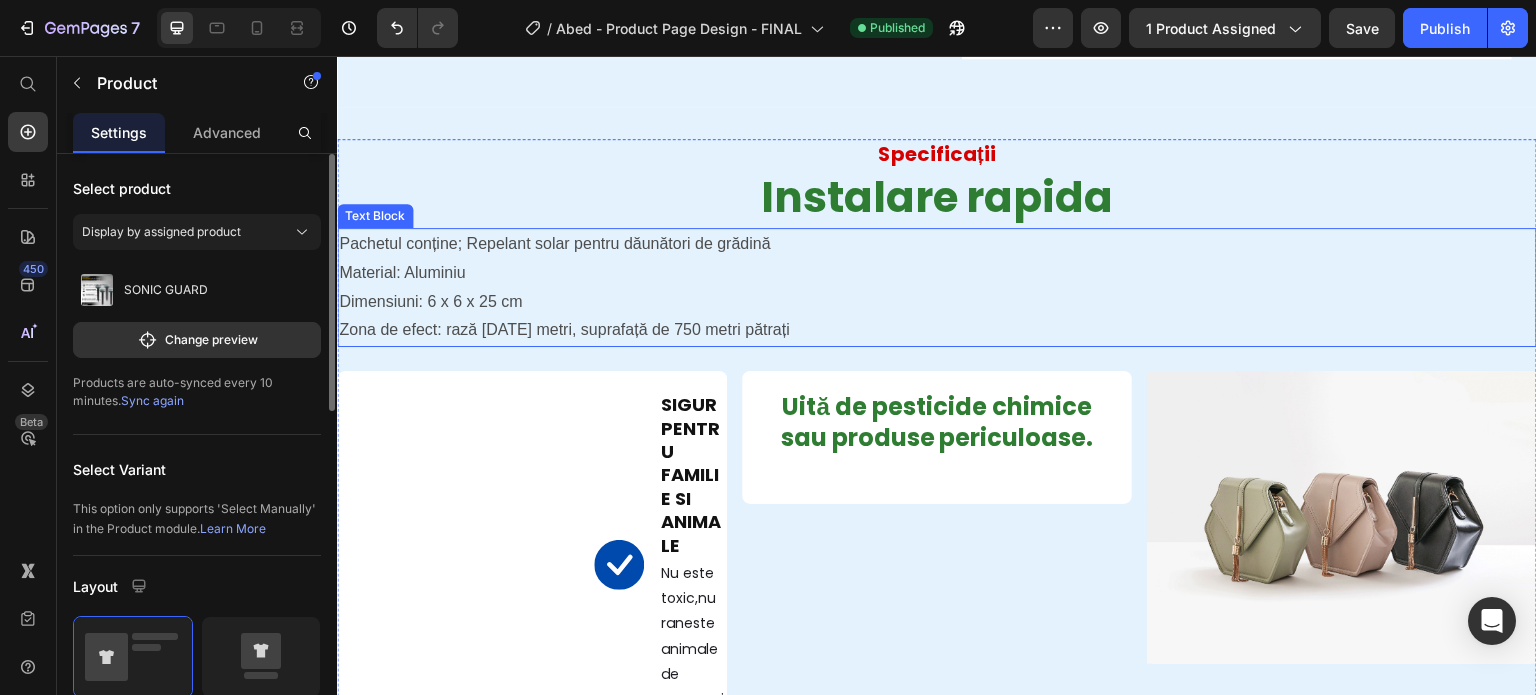 scroll, scrollTop: 600, scrollLeft: 0, axis: vertical 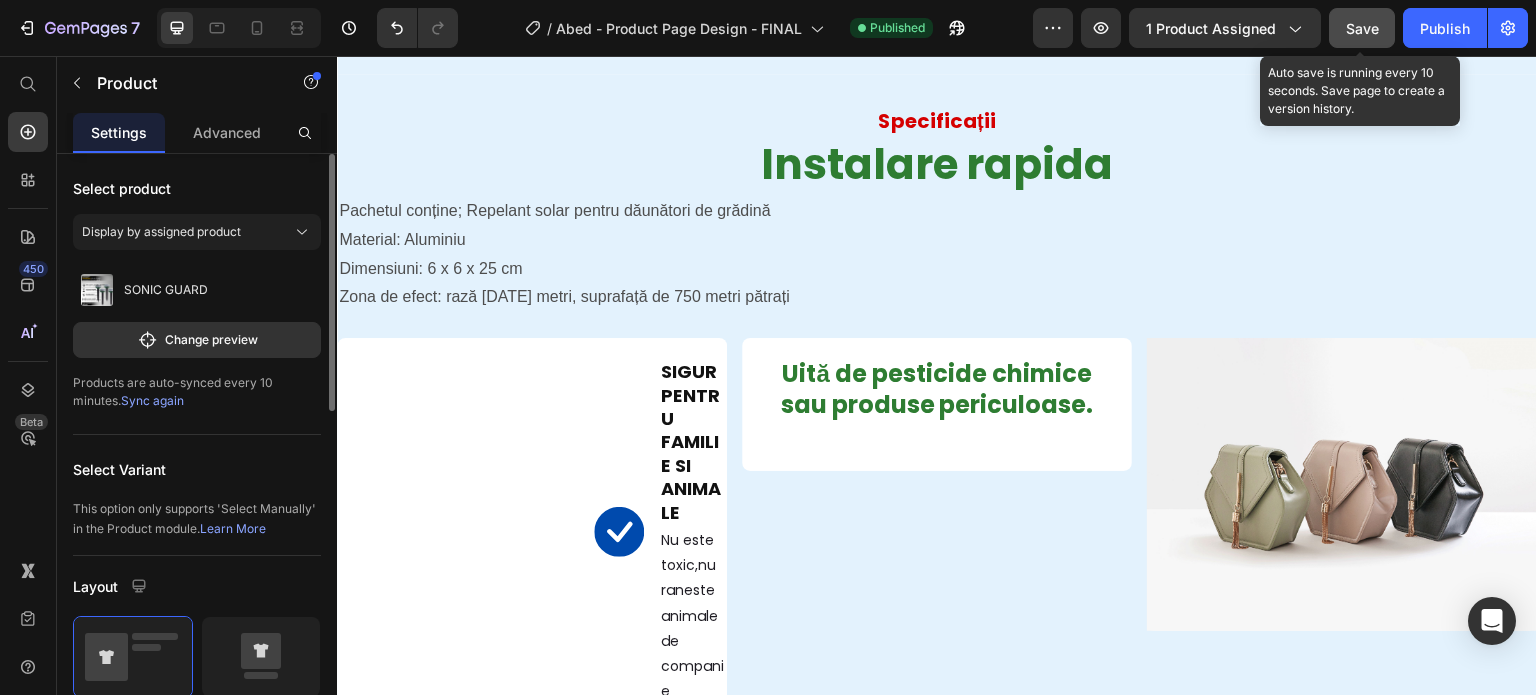 click on "Save" 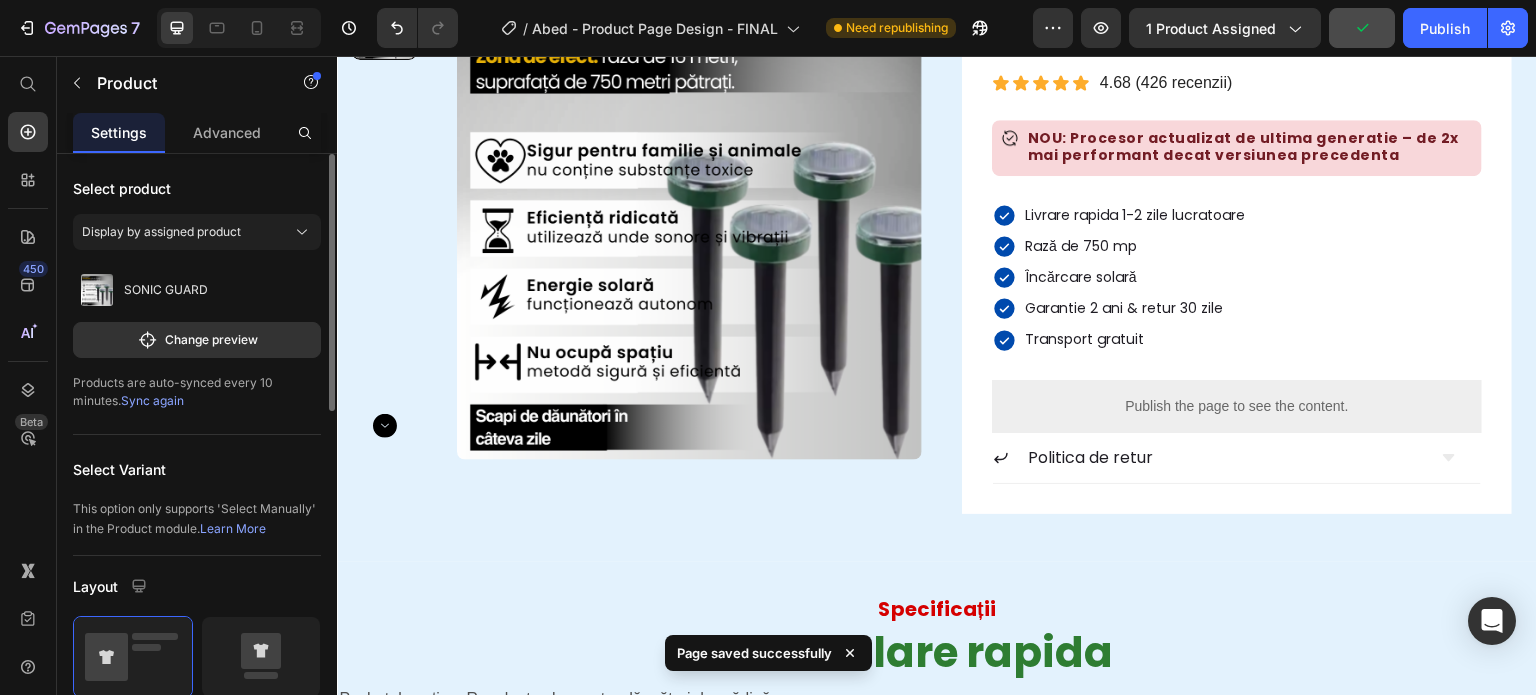 scroll, scrollTop: 0, scrollLeft: 0, axis: both 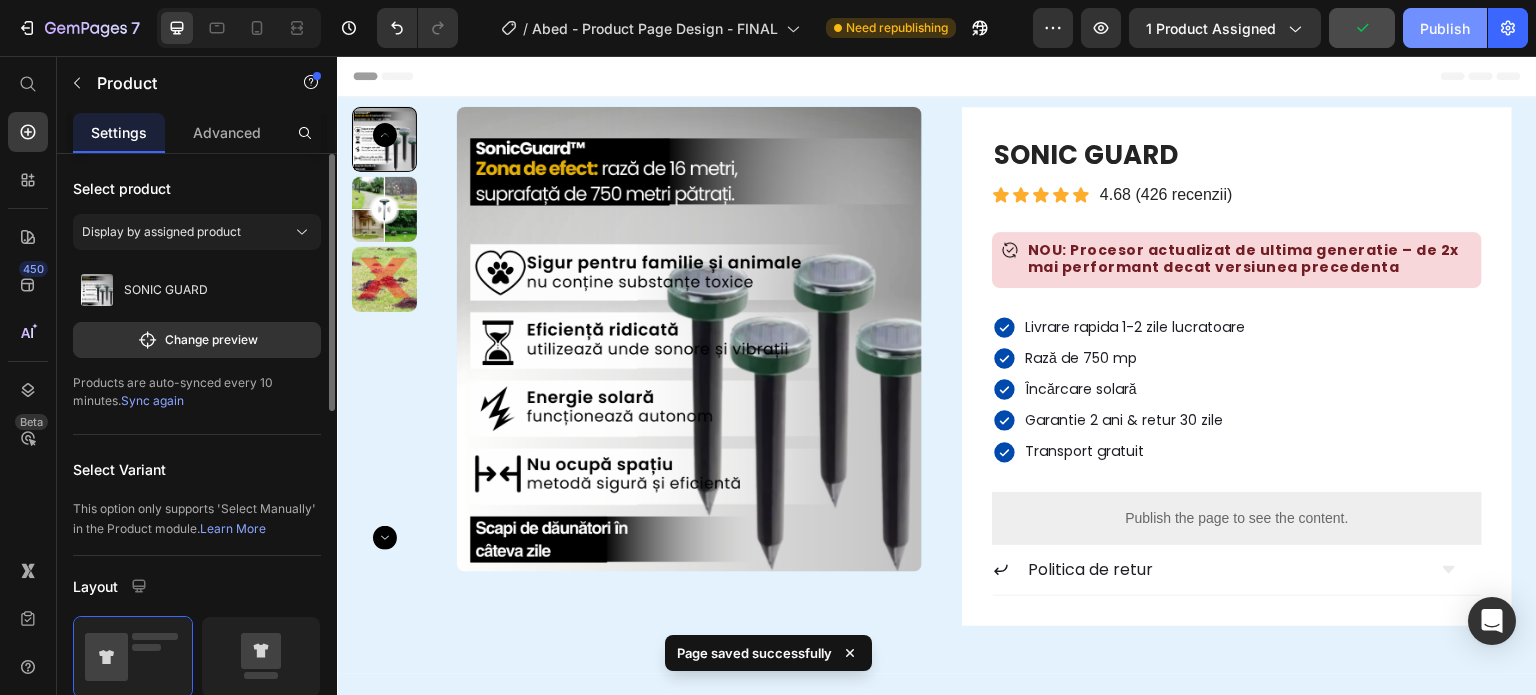 click on "Publish" at bounding box center [1445, 28] 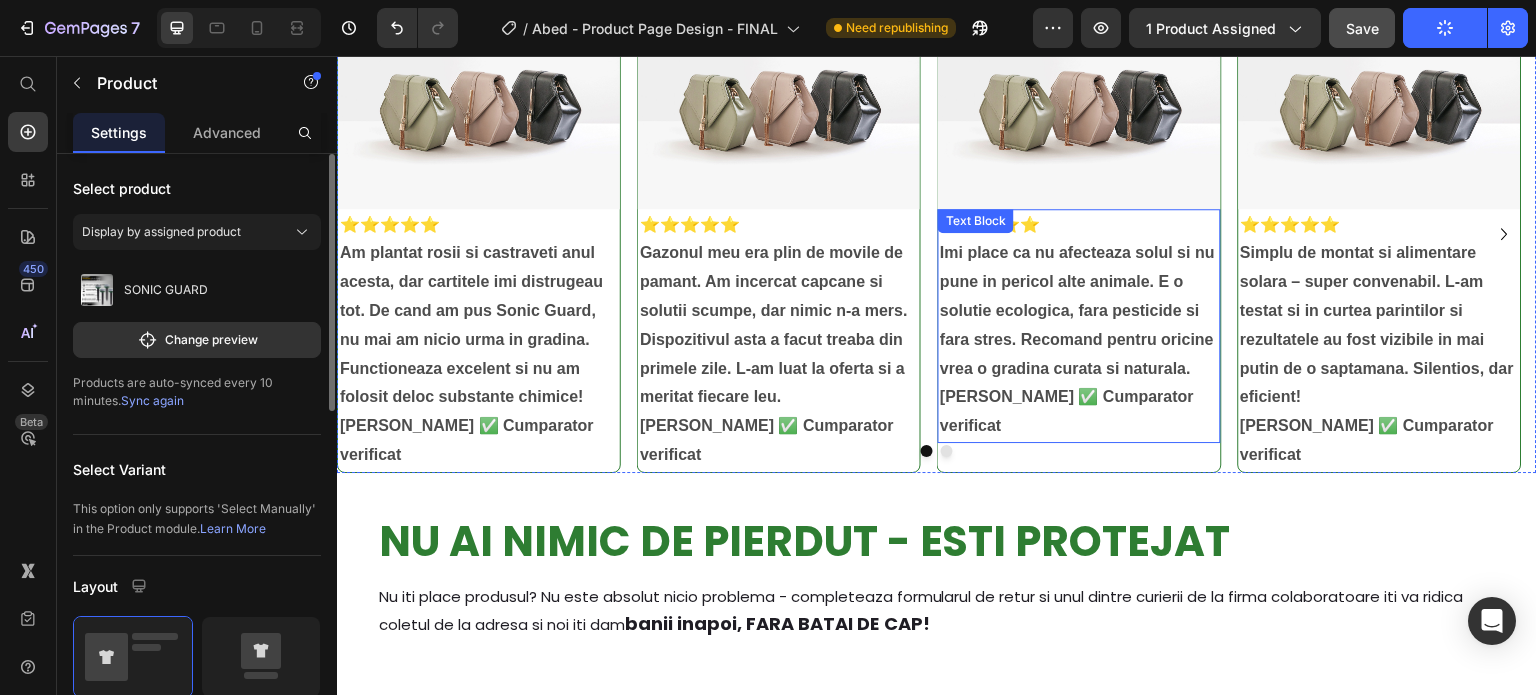 scroll, scrollTop: 5500, scrollLeft: 0, axis: vertical 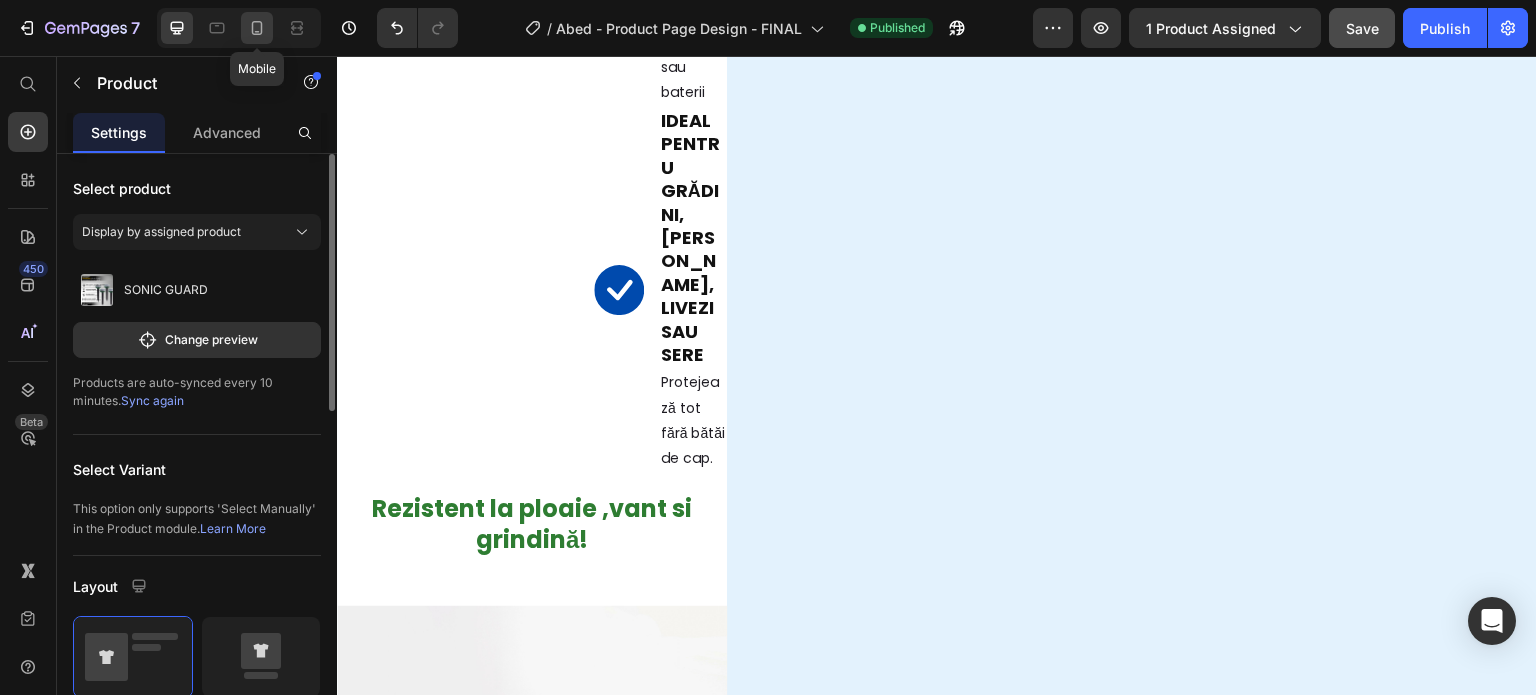 click 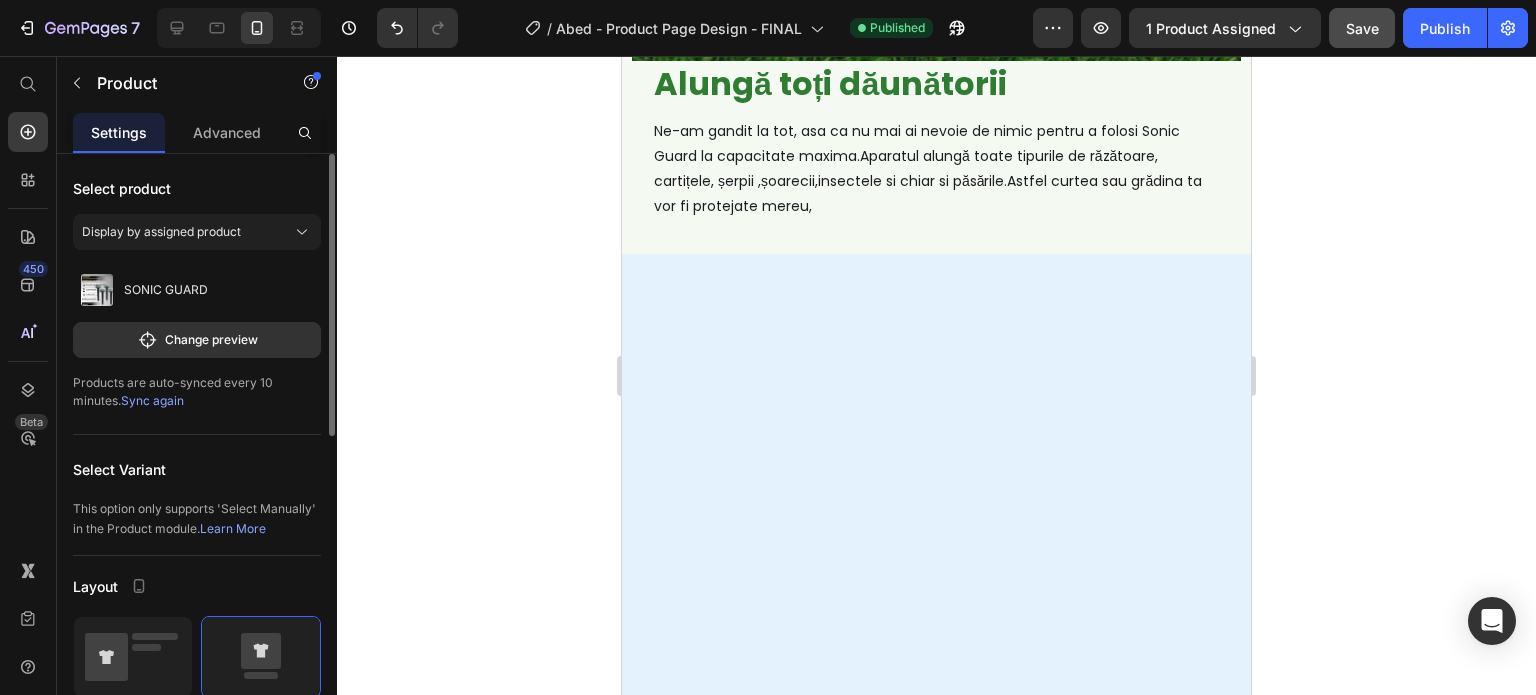 scroll, scrollTop: 4600, scrollLeft: 0, axis: vertical 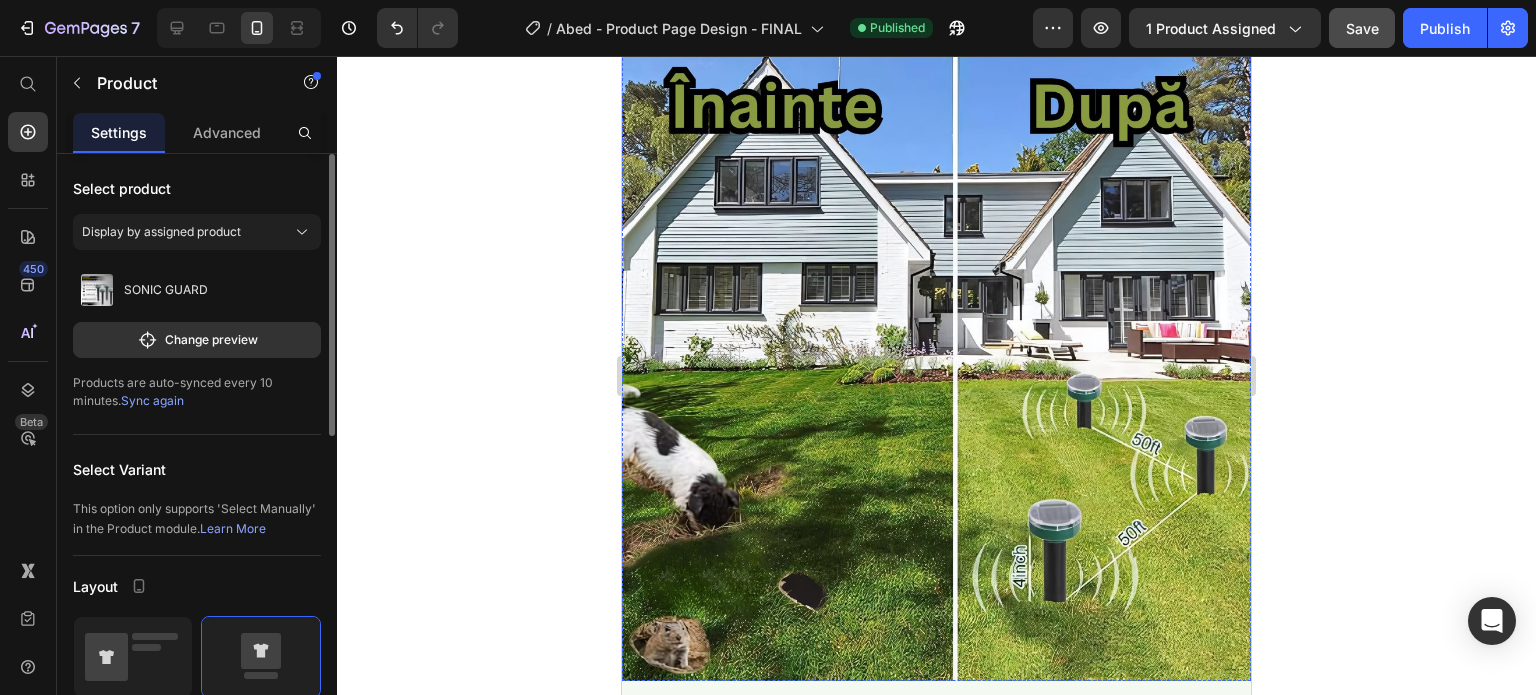 click at bounding box center [936, 366] 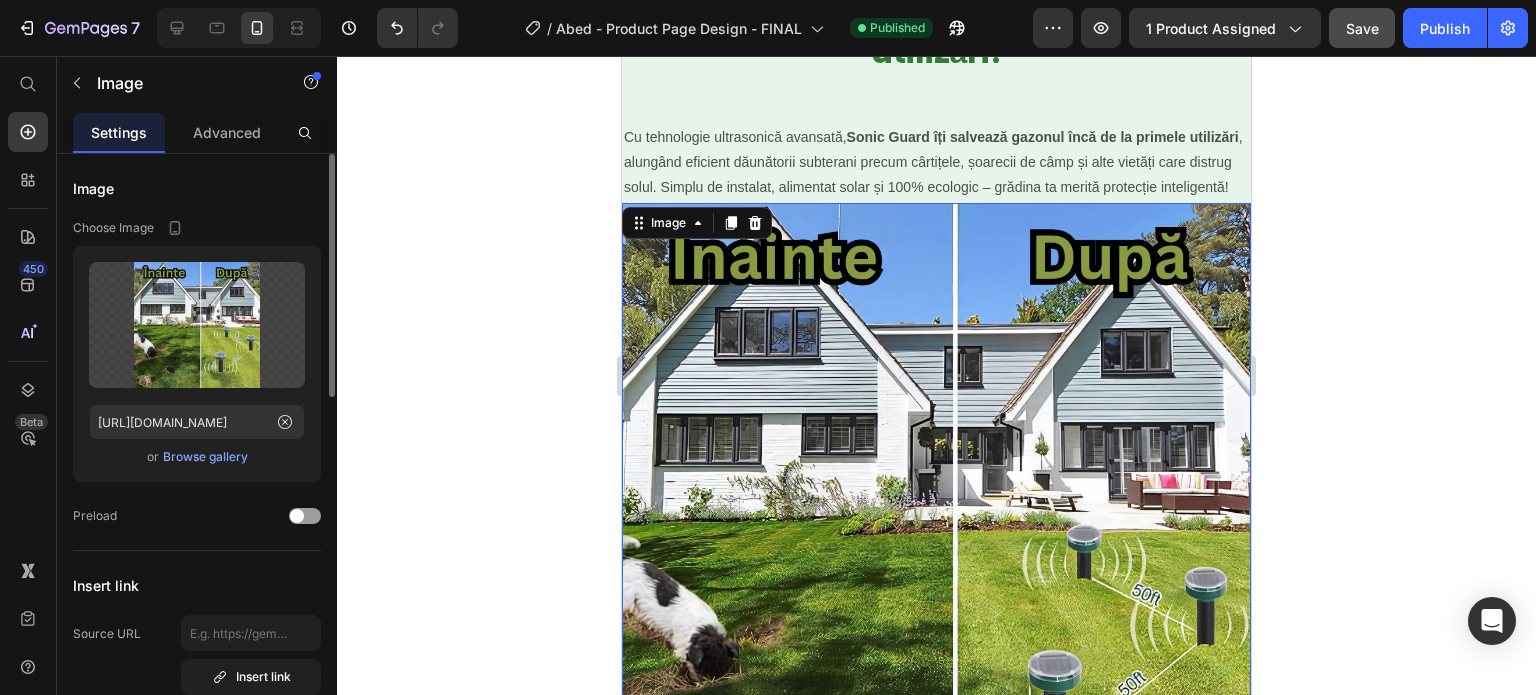 scroll, scrollTop: 4400, scrollLeft: 0, axis: vertical 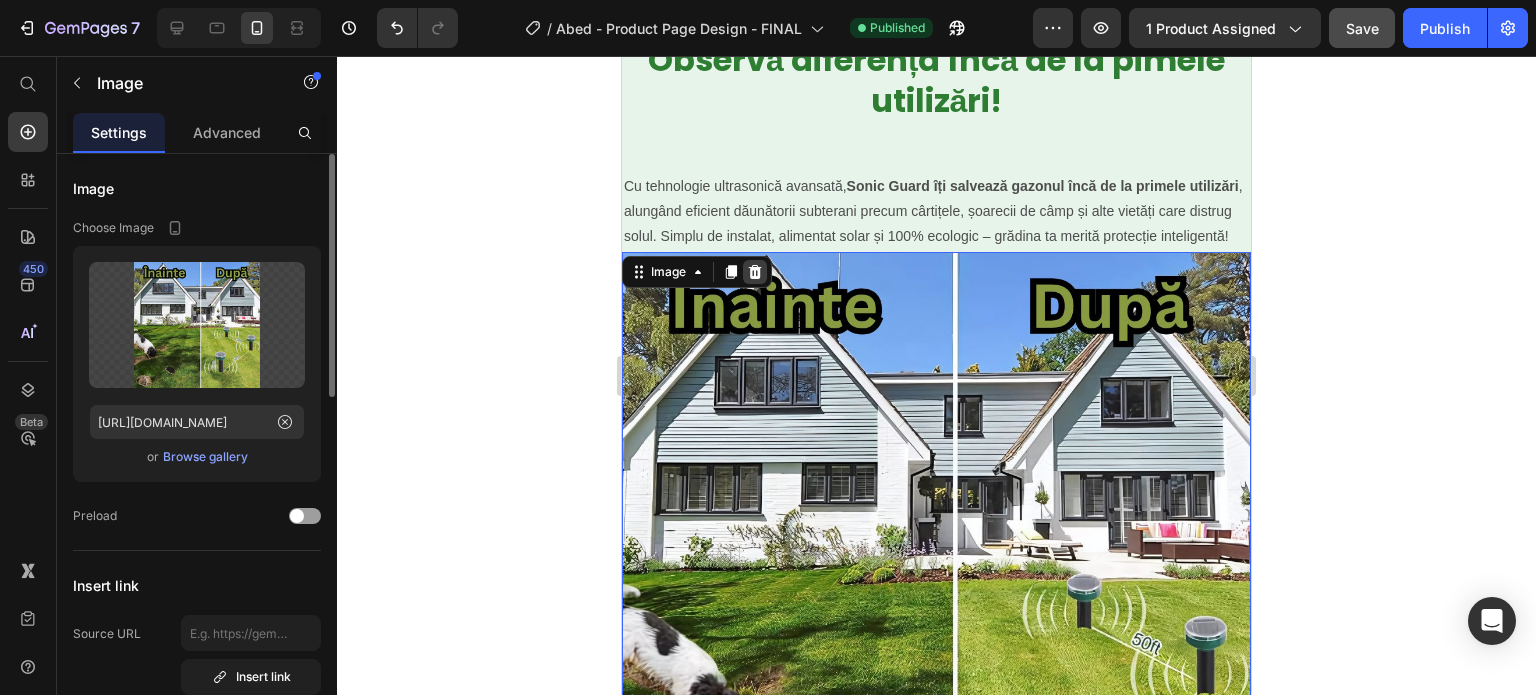 click 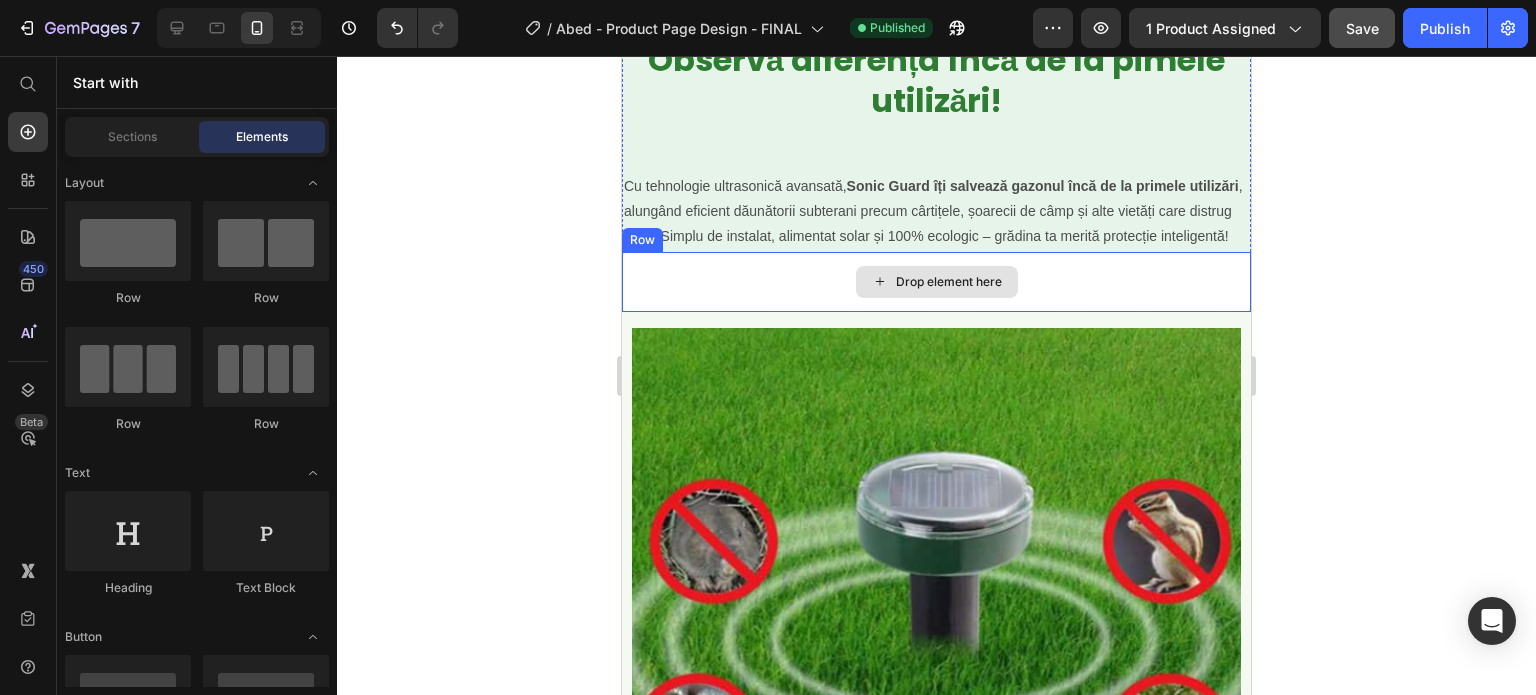 click on "Drop element here" at bounding box center [936, 282] 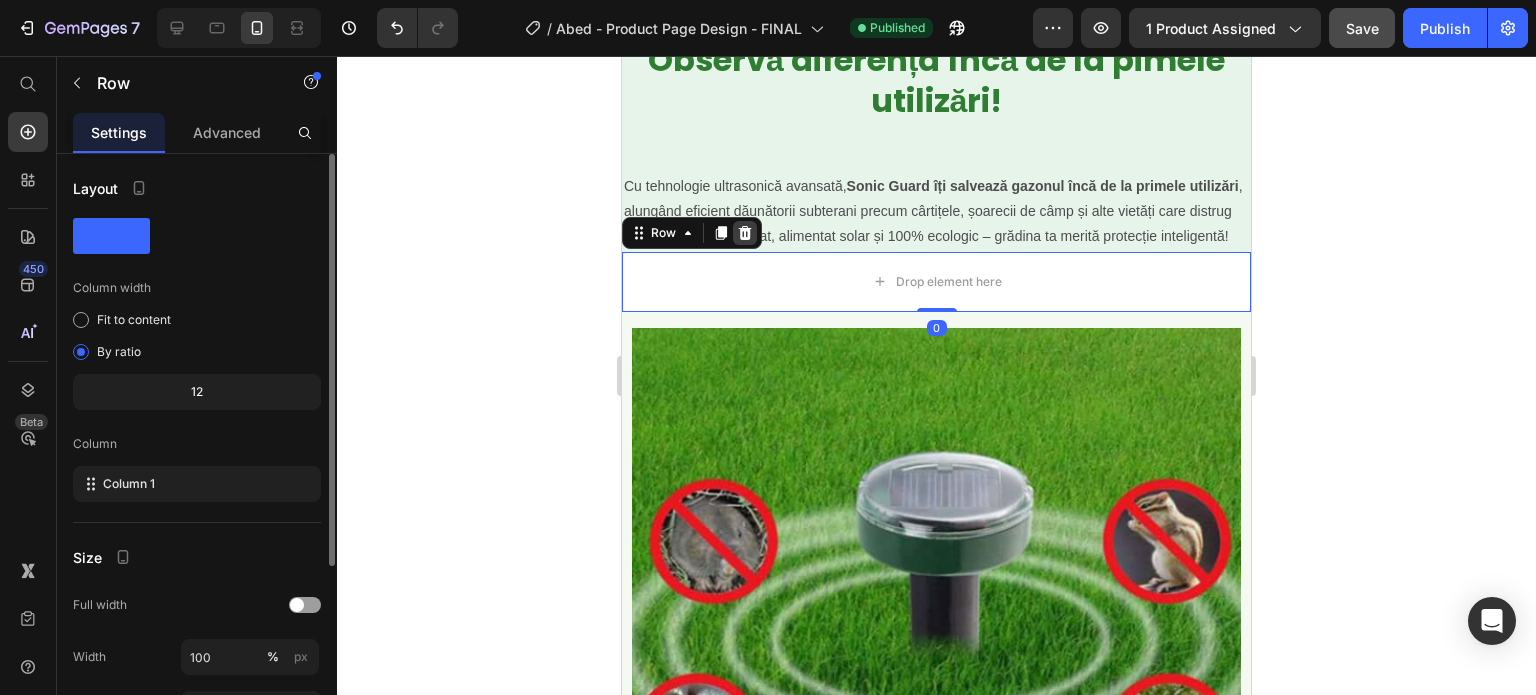 click at bounding box center (745, 233) 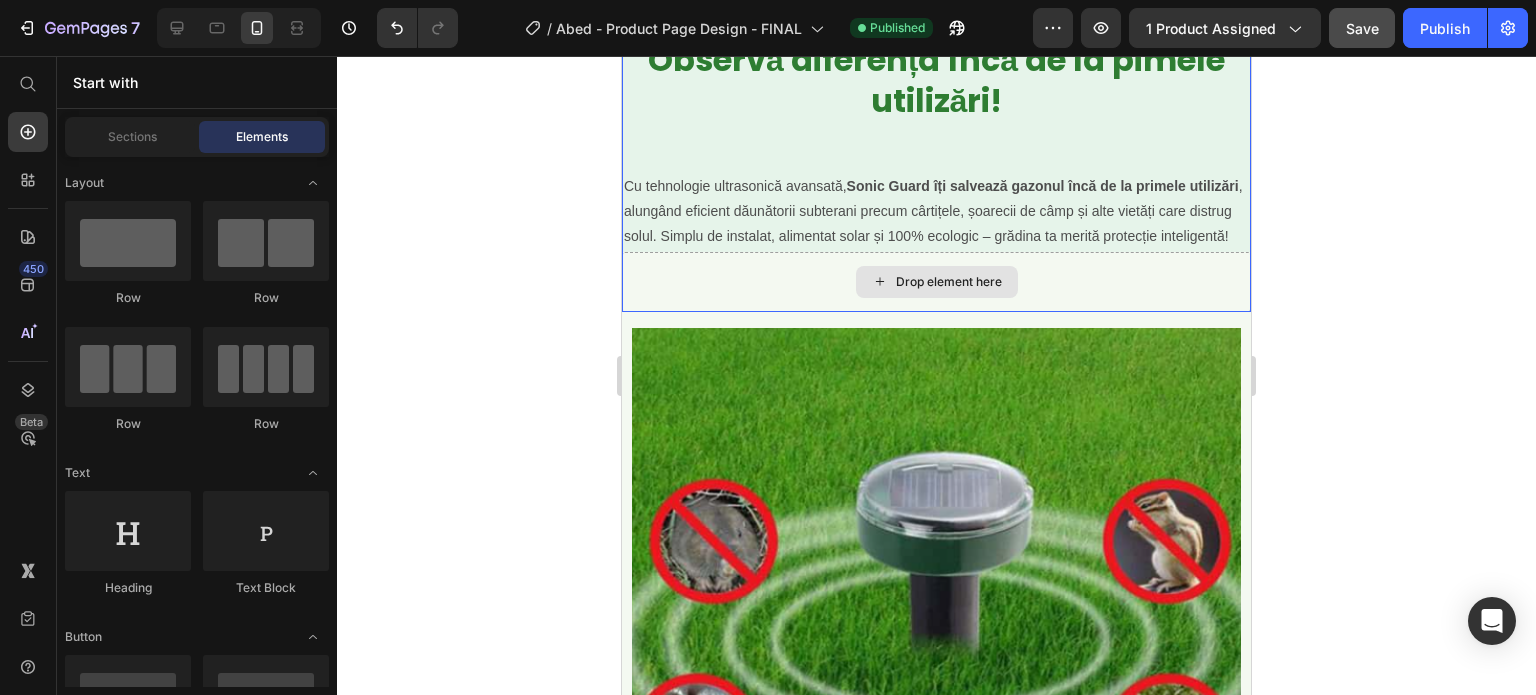 click on "Drop element here" at bounding box center [936, 282] 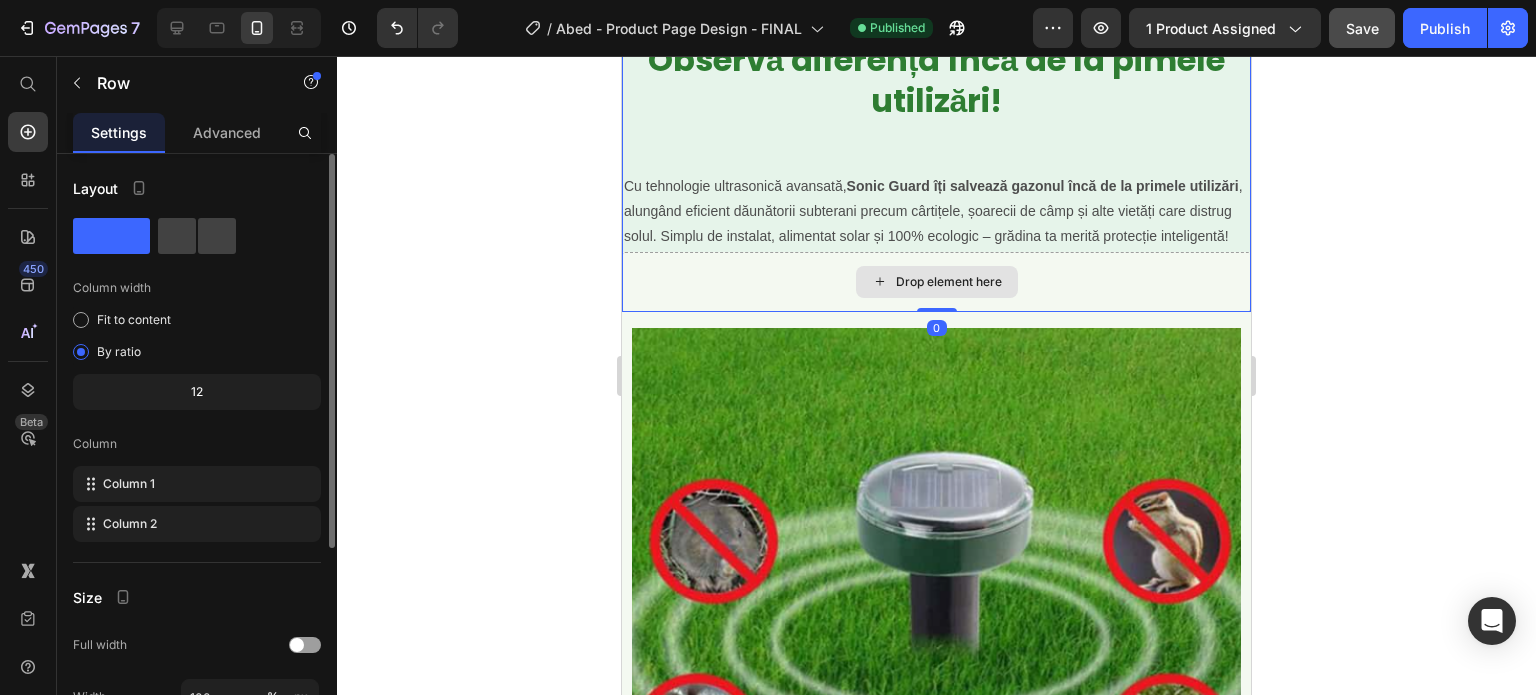 click on "Drop element here" at bounding box center [936, 282] 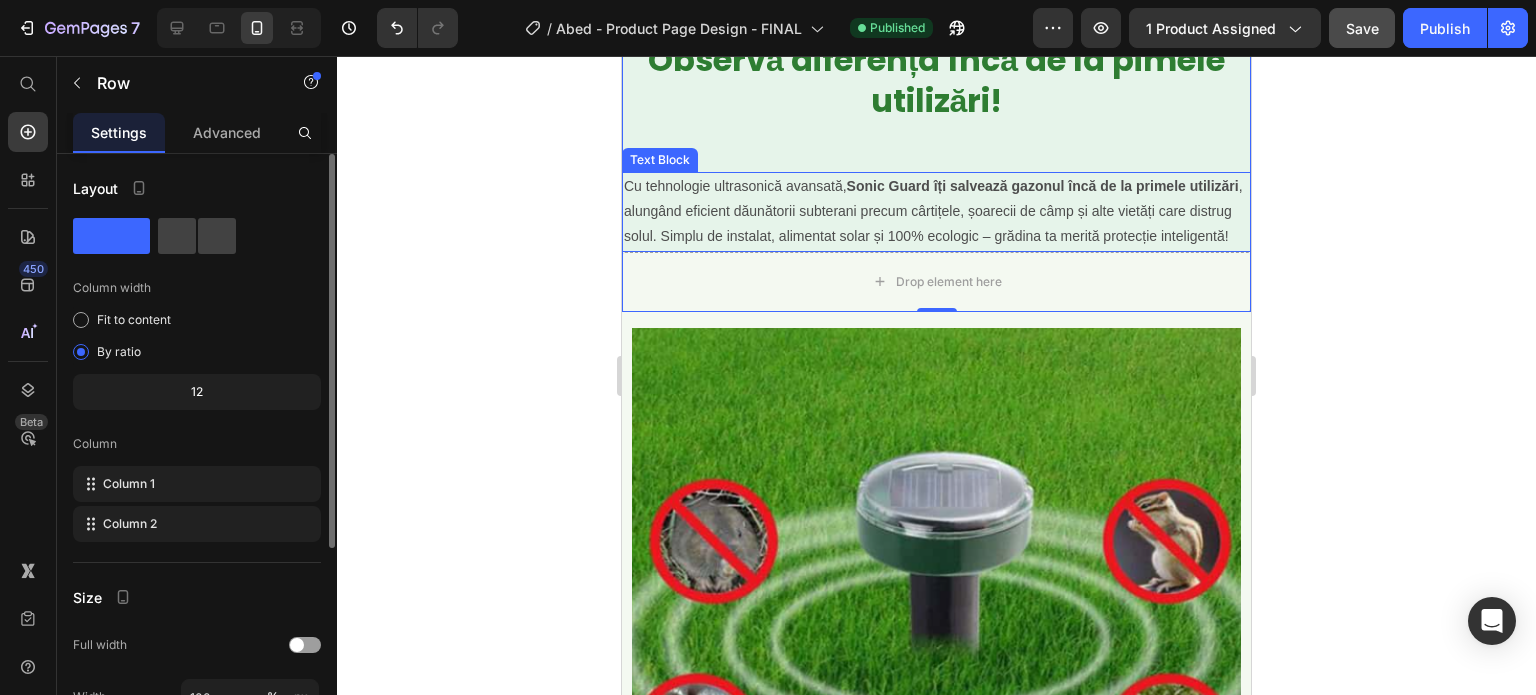 click on "Cu tehnologie ultrasonică avansată,  [PERSON_NAME] Guard îți salvează gazonul încă de la primele utilizări , alungând eficient dăunătorii subterani precum cârtițele, șoarecii de câmp și alte vietăți care distrug solul. Simplu de instalat, alimentat solar și 100% ecologic – grădina ta merită protecție inteligentă!" at bounding box center (936, 212) 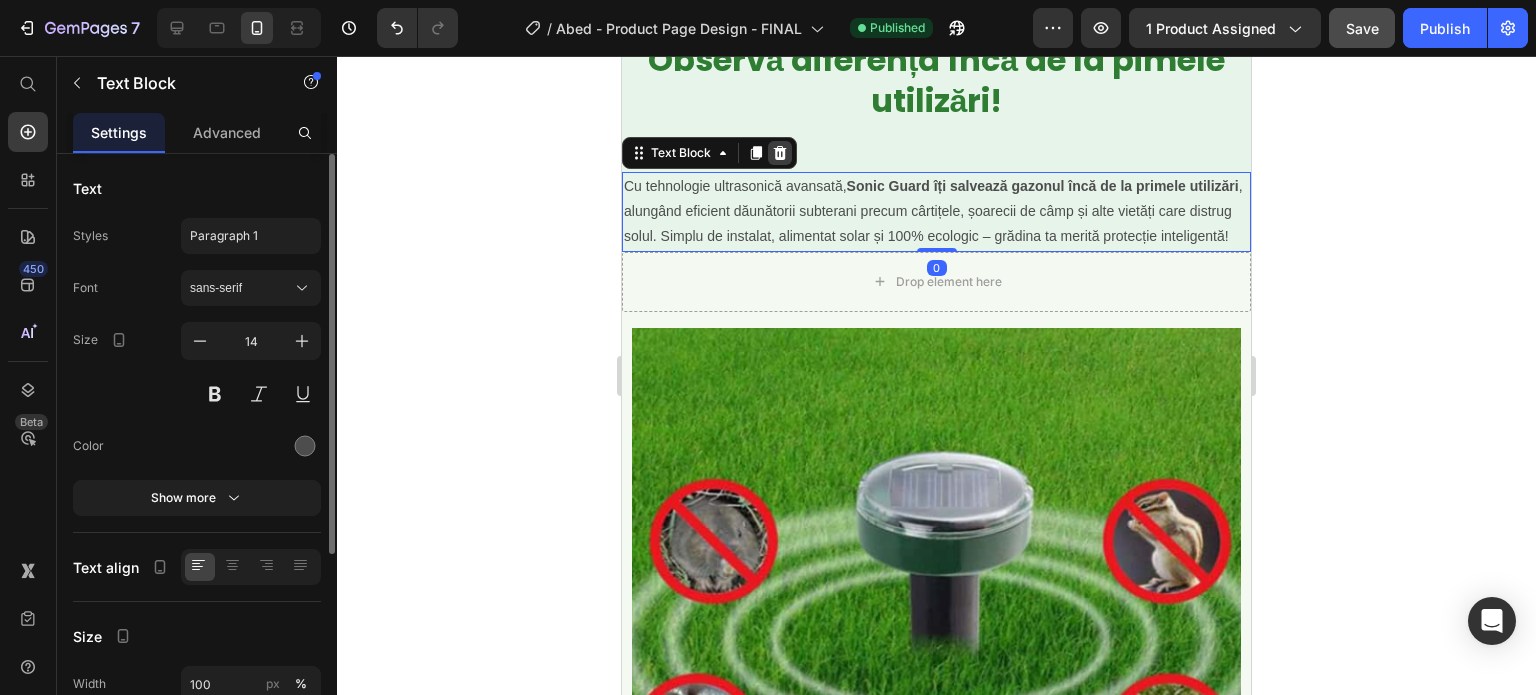 click 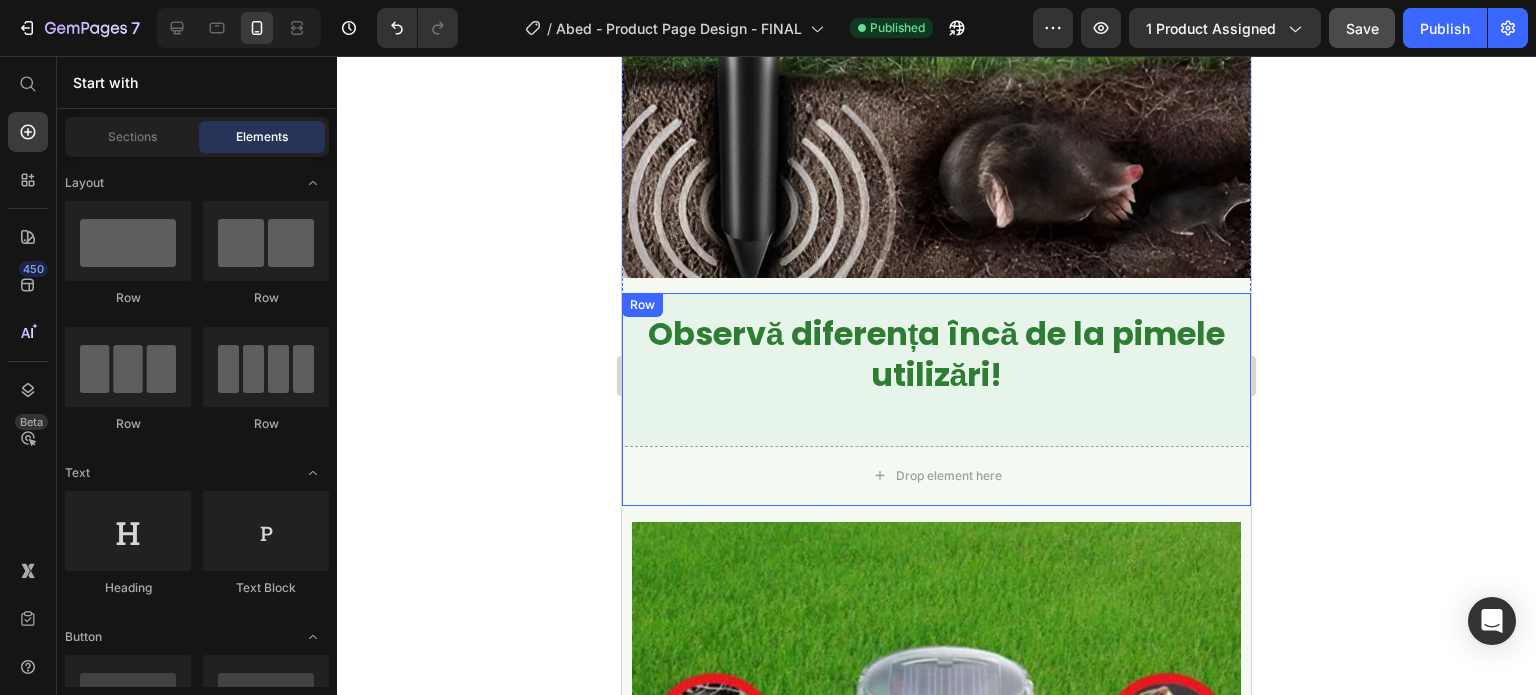 scroll, scrollTop: 4100, scrollLeft: 0, axis: vertical 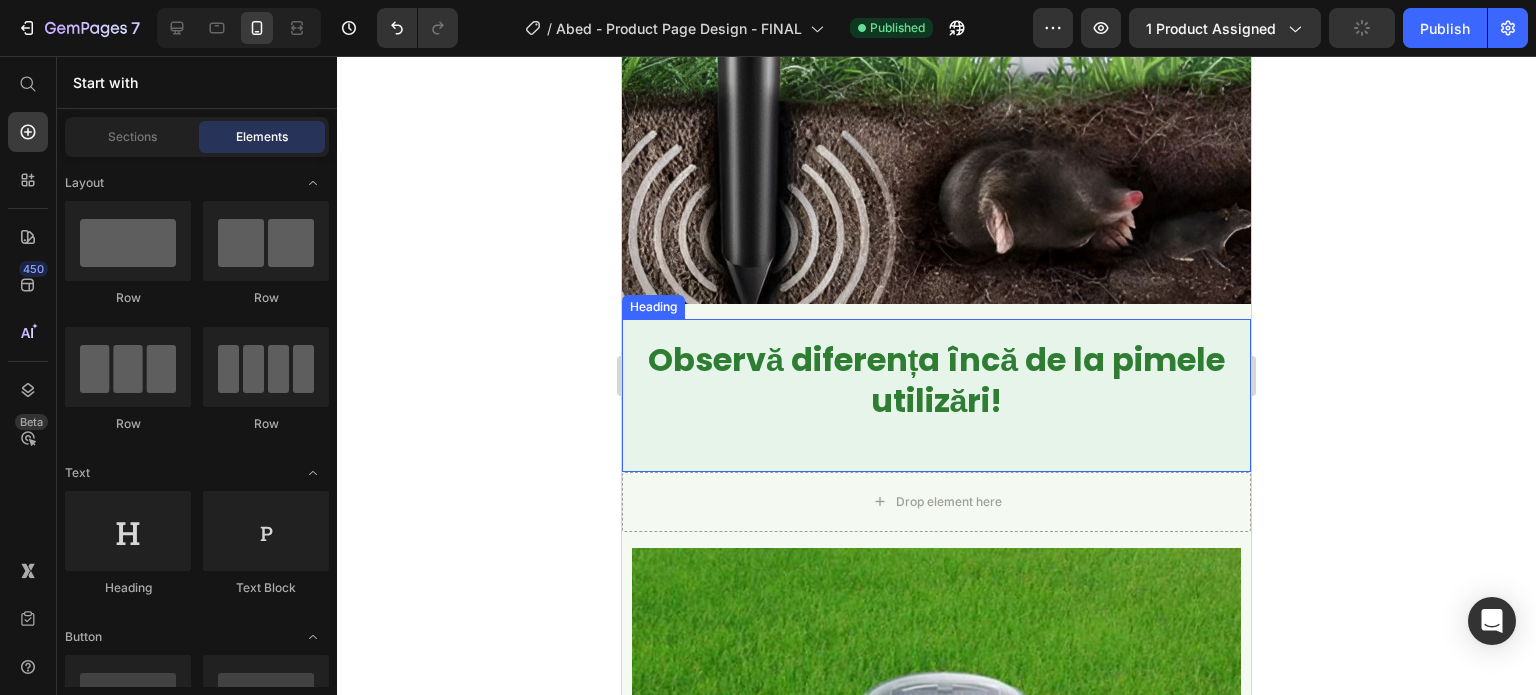 click on "Observă diferența încă de la pimele utilizări!" at bounding box center (936, 395) 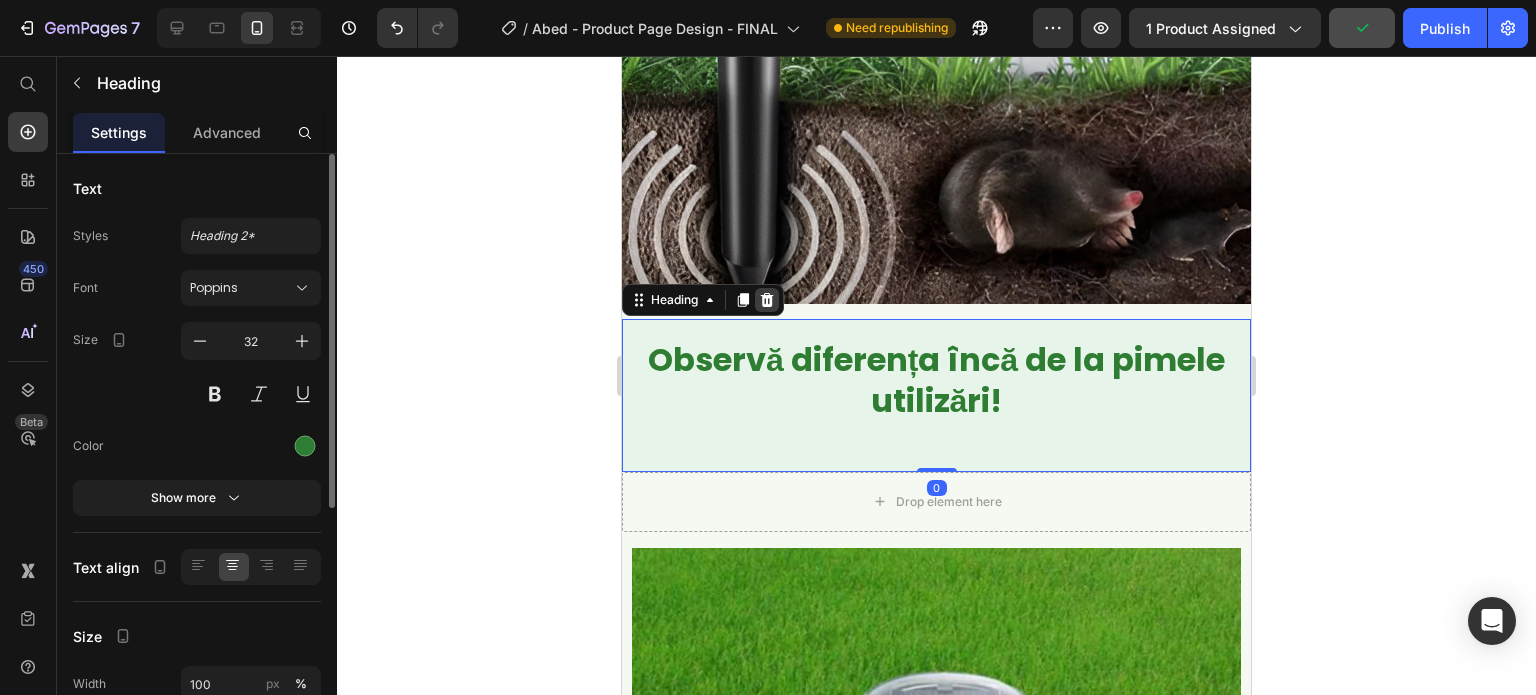 click 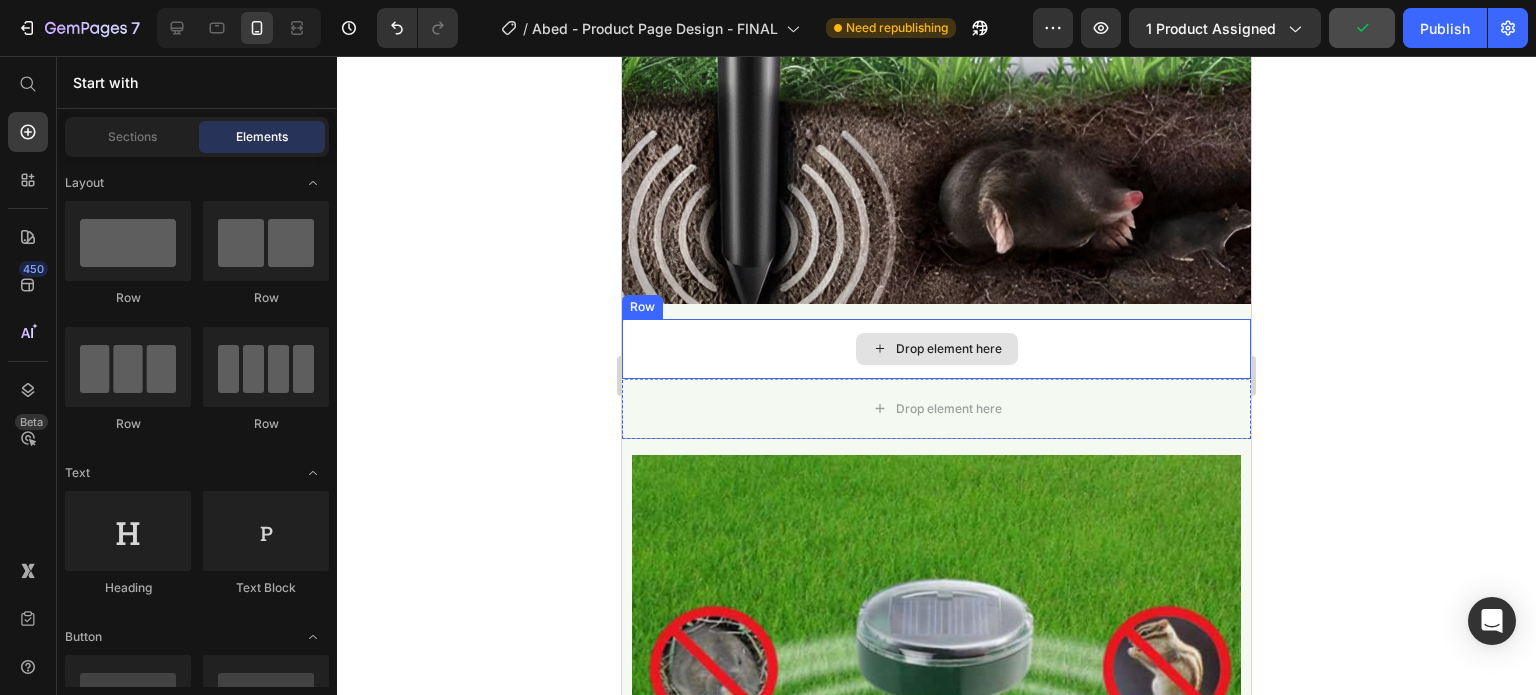 click on "Drop element here" at bounding box center [936, 349] 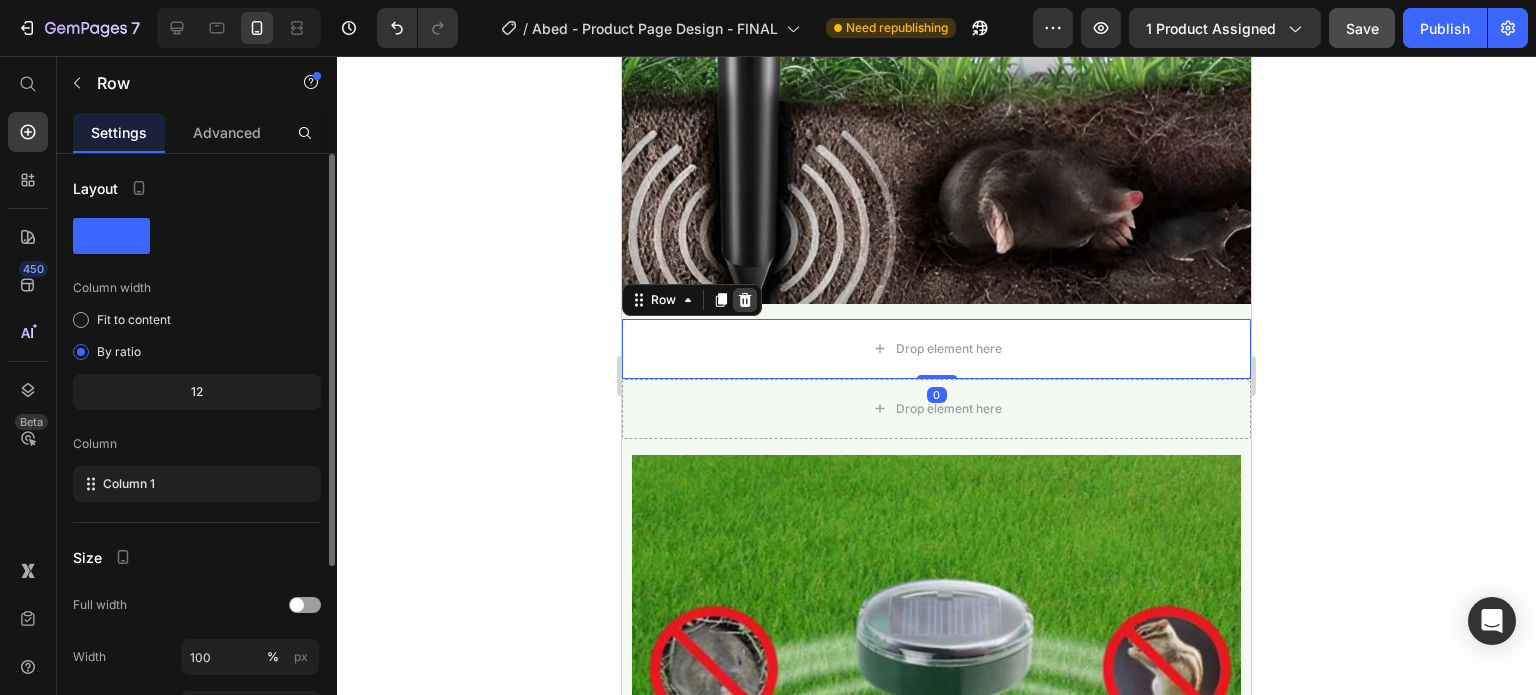 click 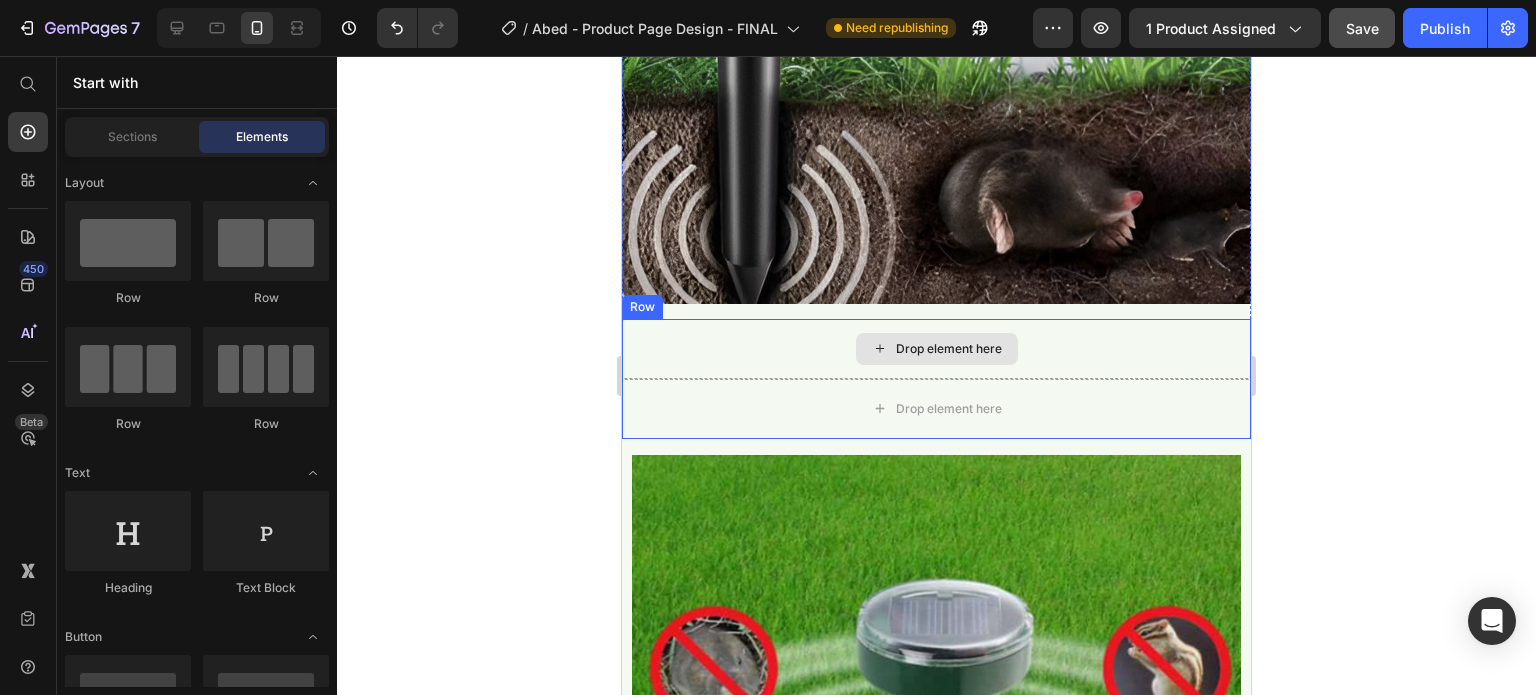 click on "Drop element here" at bounding box center [936, 349] 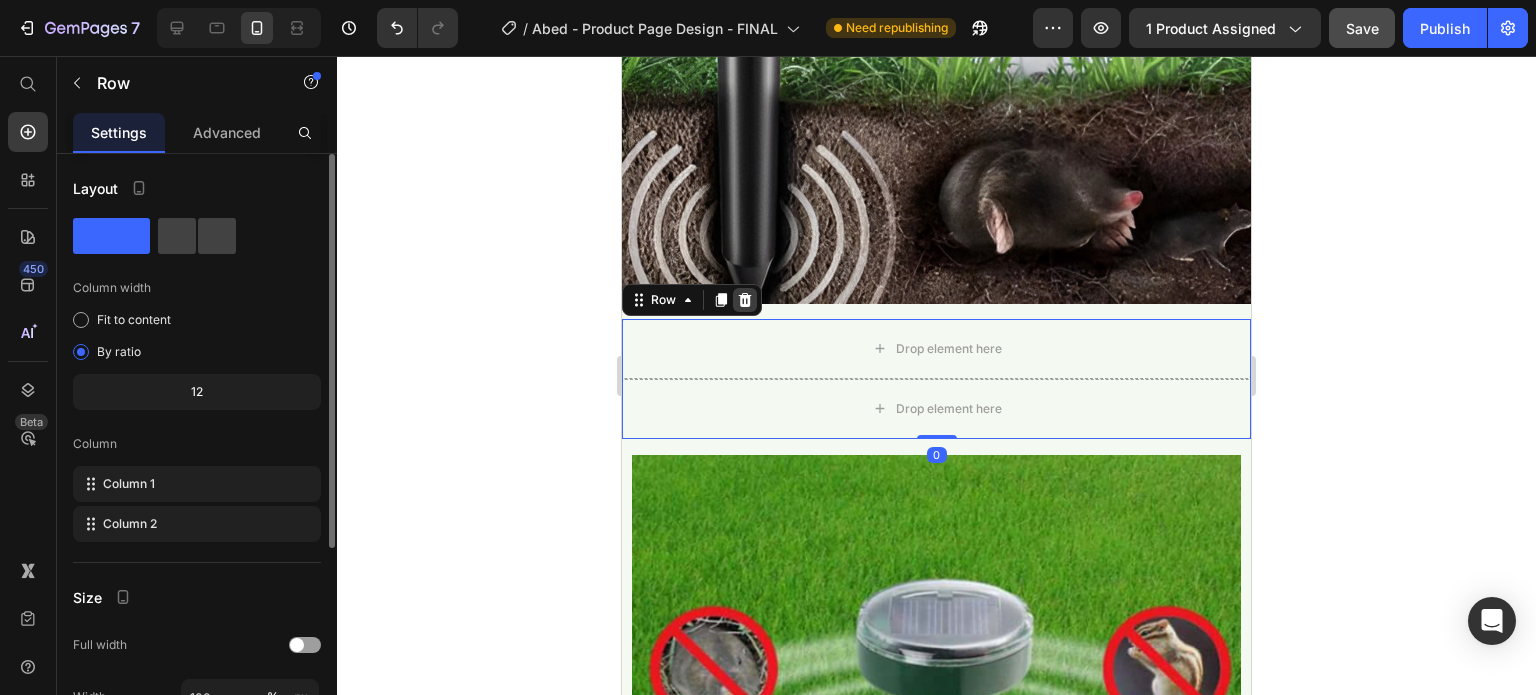 click 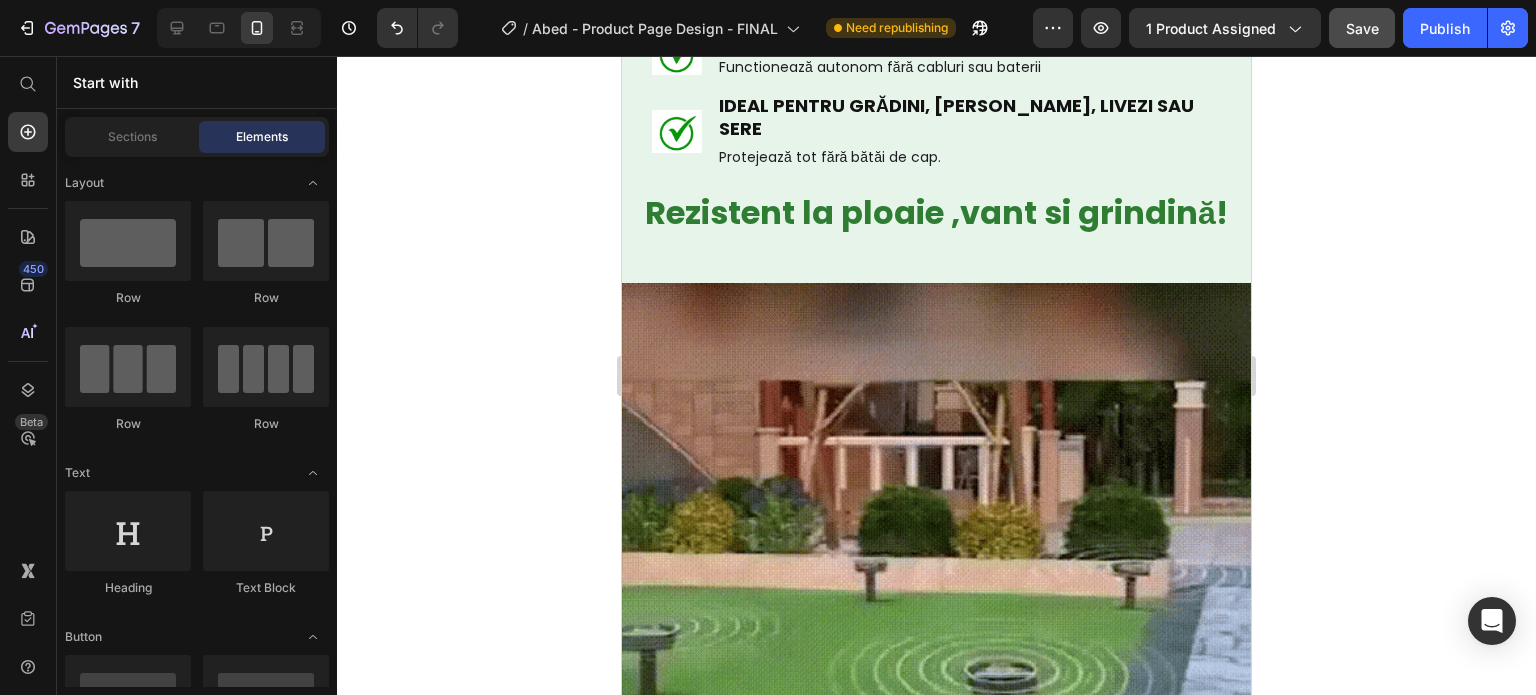 scroll, scrollTop: 1700, scrollLeft: 0, axis: vertical 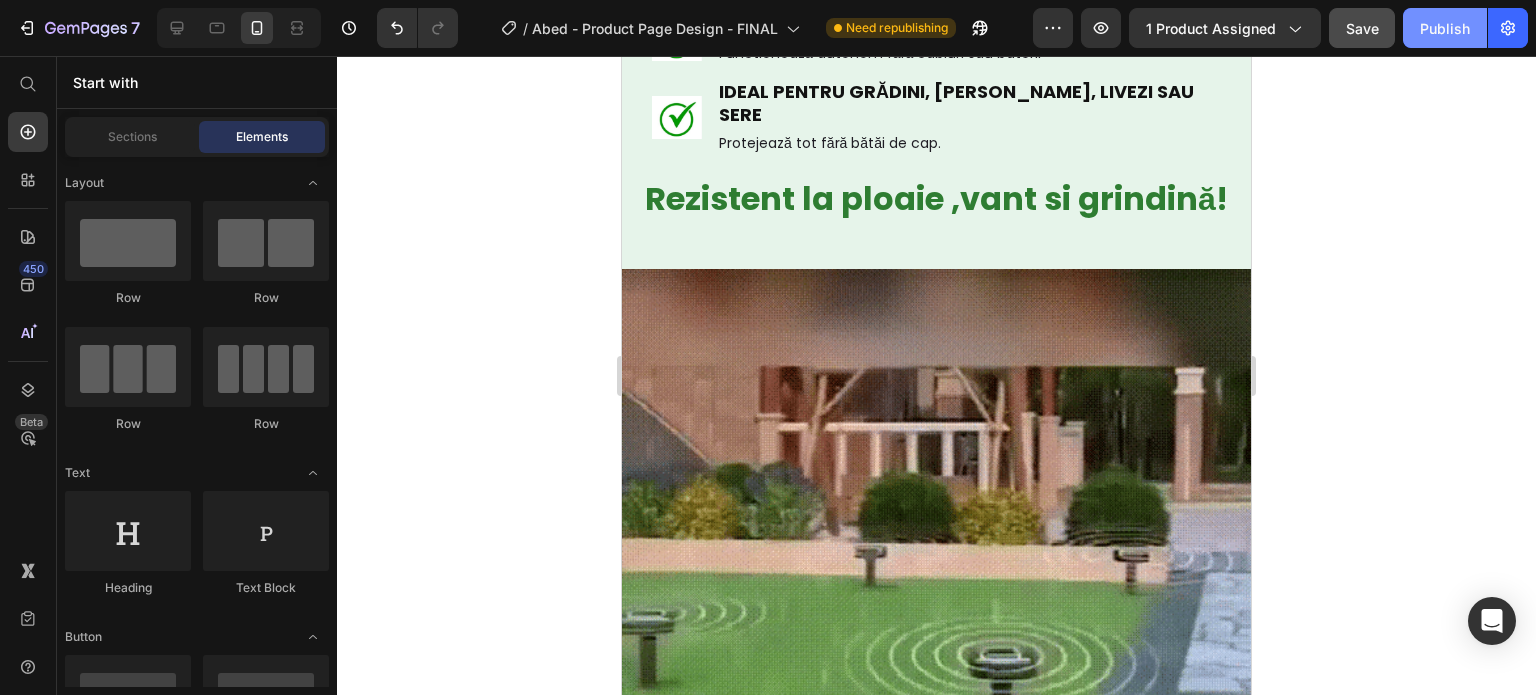 click on "Publish" at bounding box center [1445, 28] 